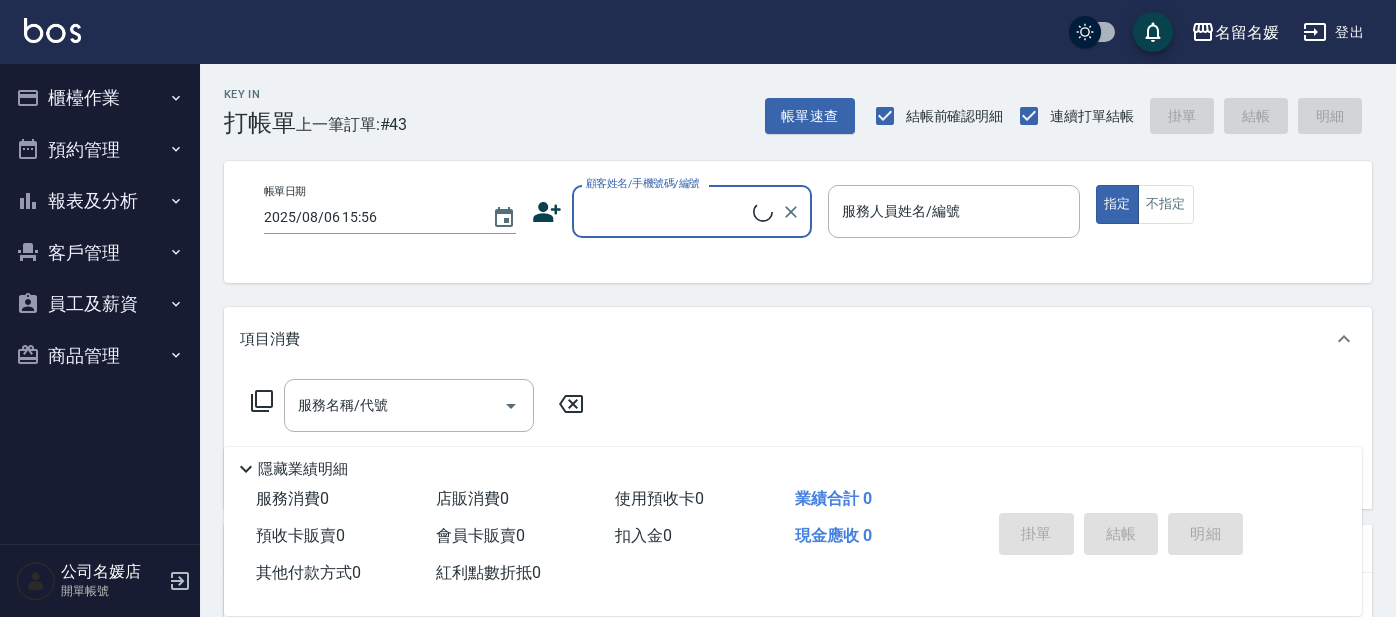 scroll, scrollTop: 0, scrollLeft: 0, axis: both 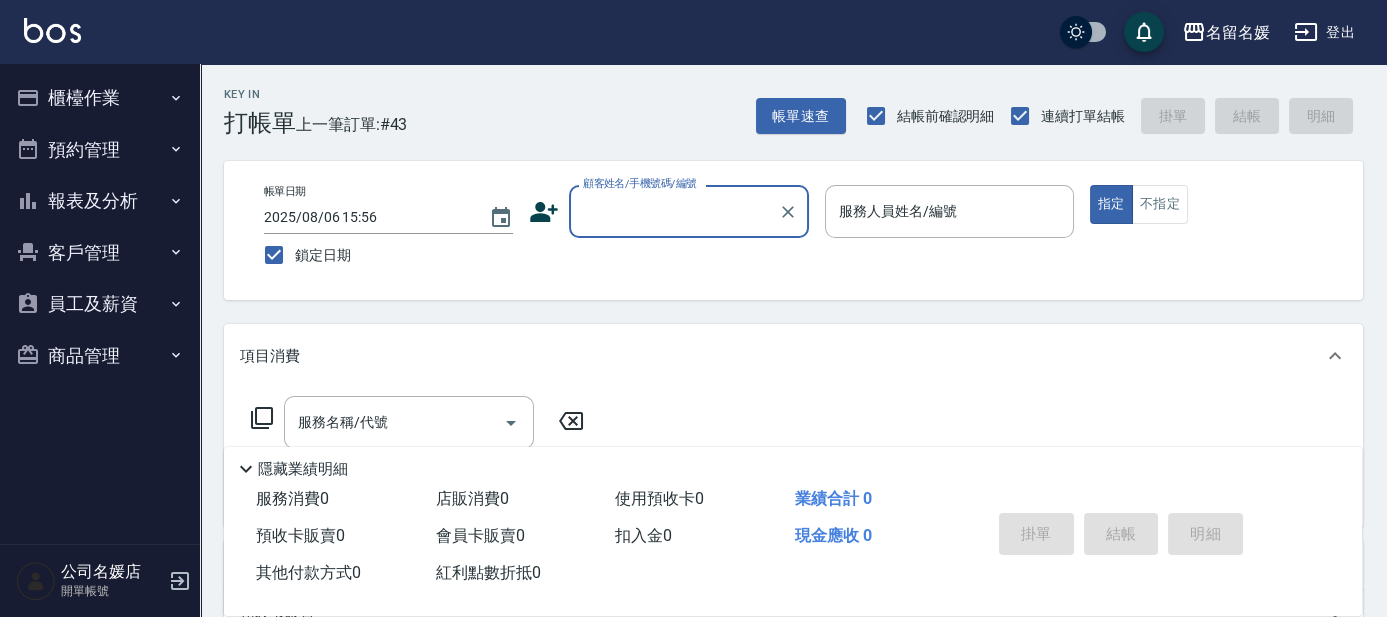 click on "登出" at bounding box center [1324, 32] 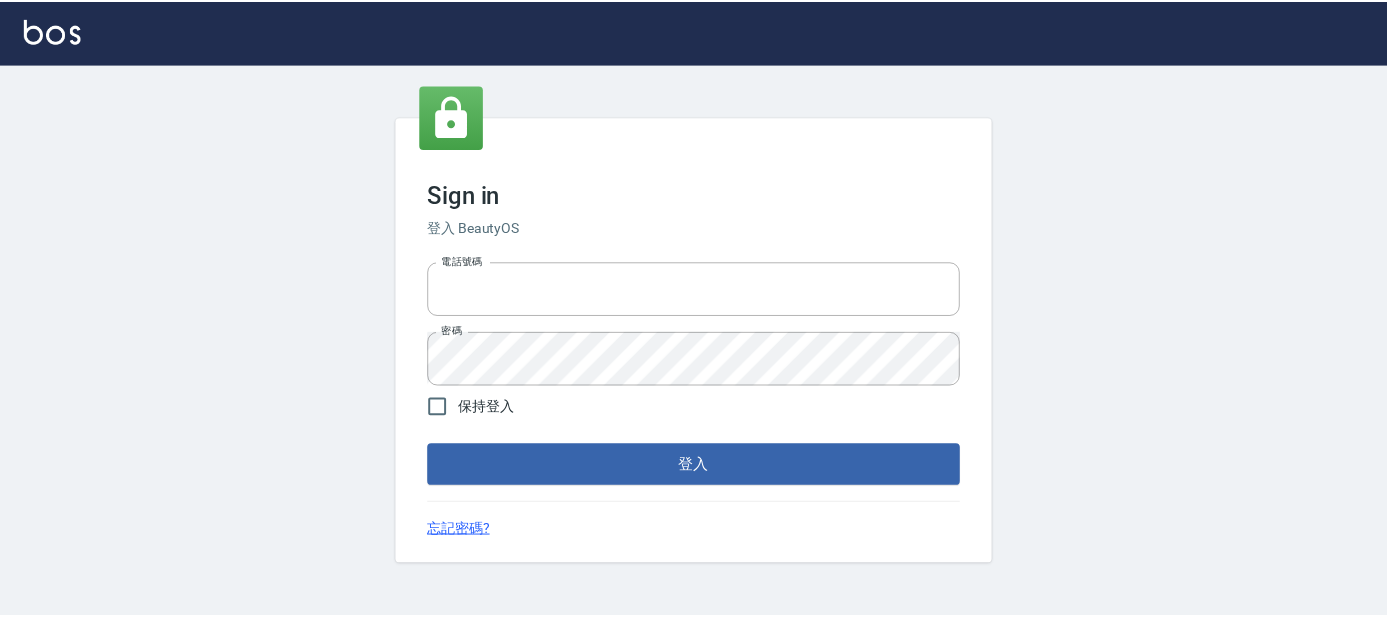 scroll, scrollTop: 0, scrollLeft: 0, axis: both 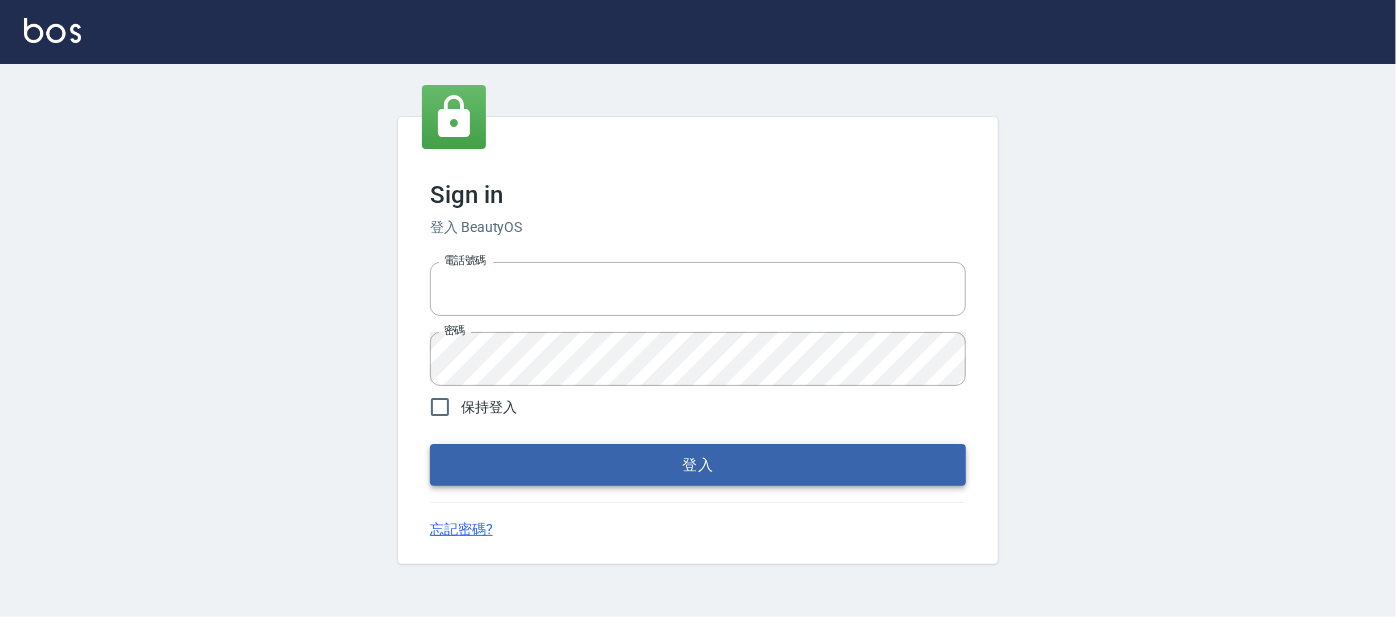 type on "[PHONE]" 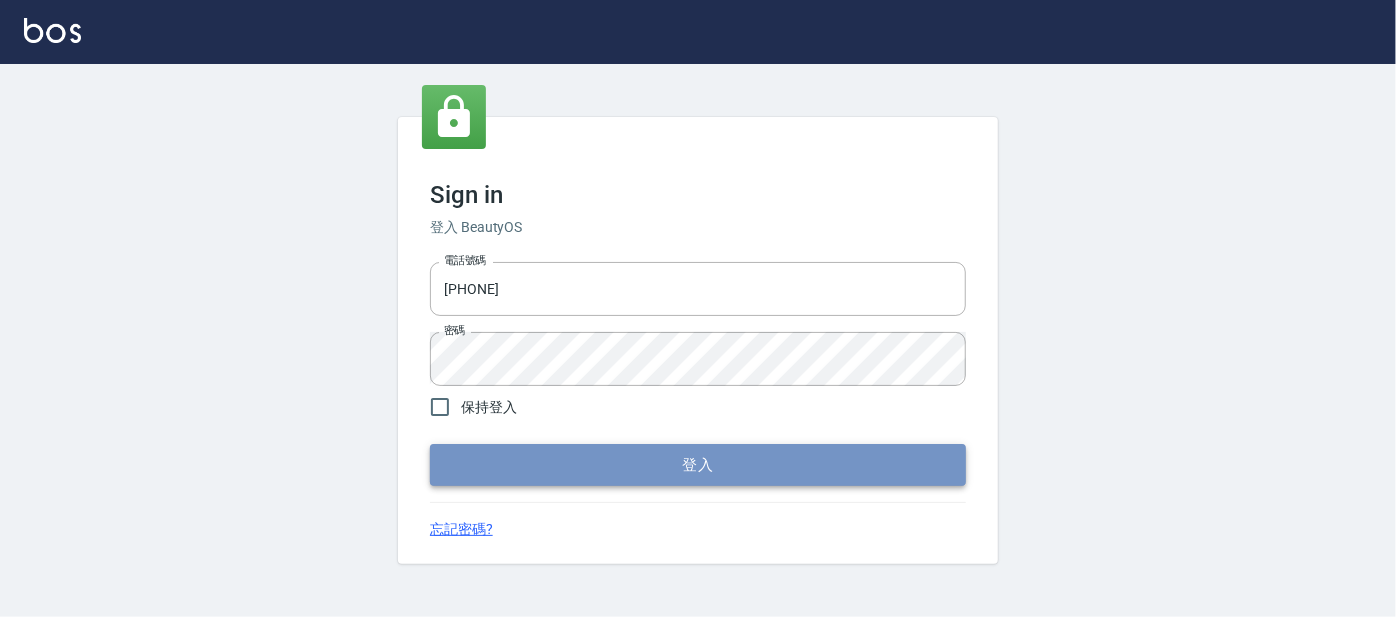 click on "登入" at bounding box center (698, 465) 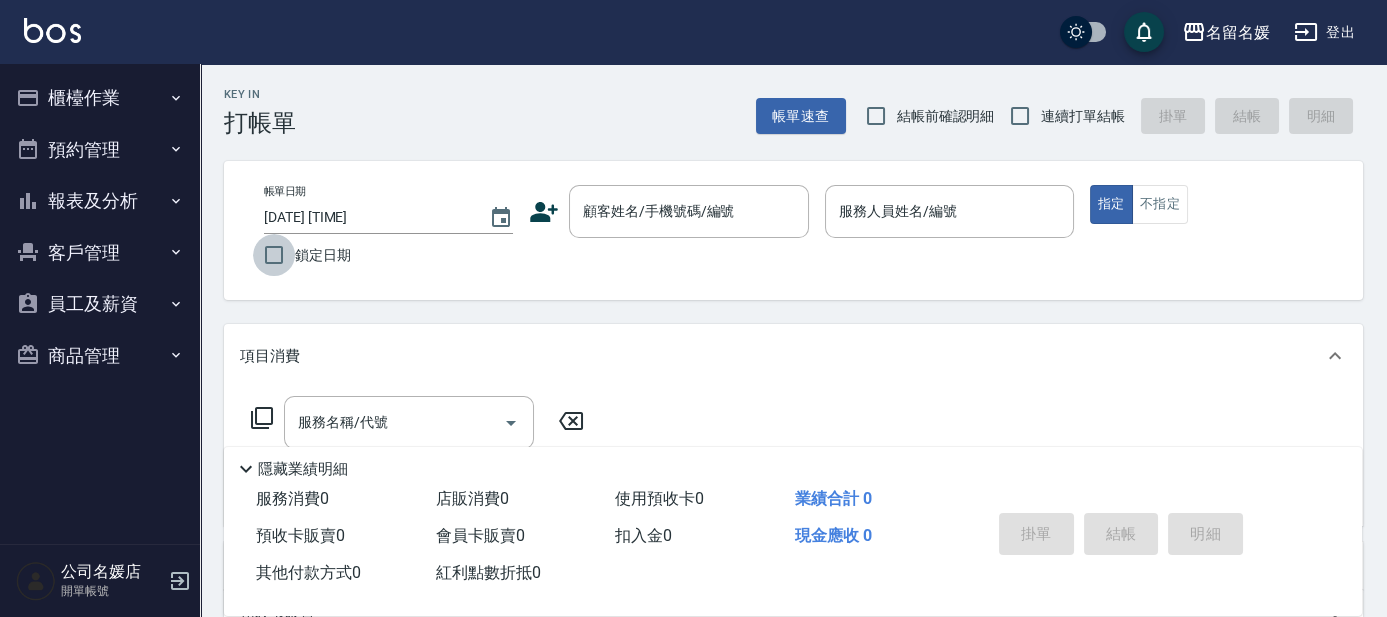 click on "鎖定日期" at bounding box center [274, 255] 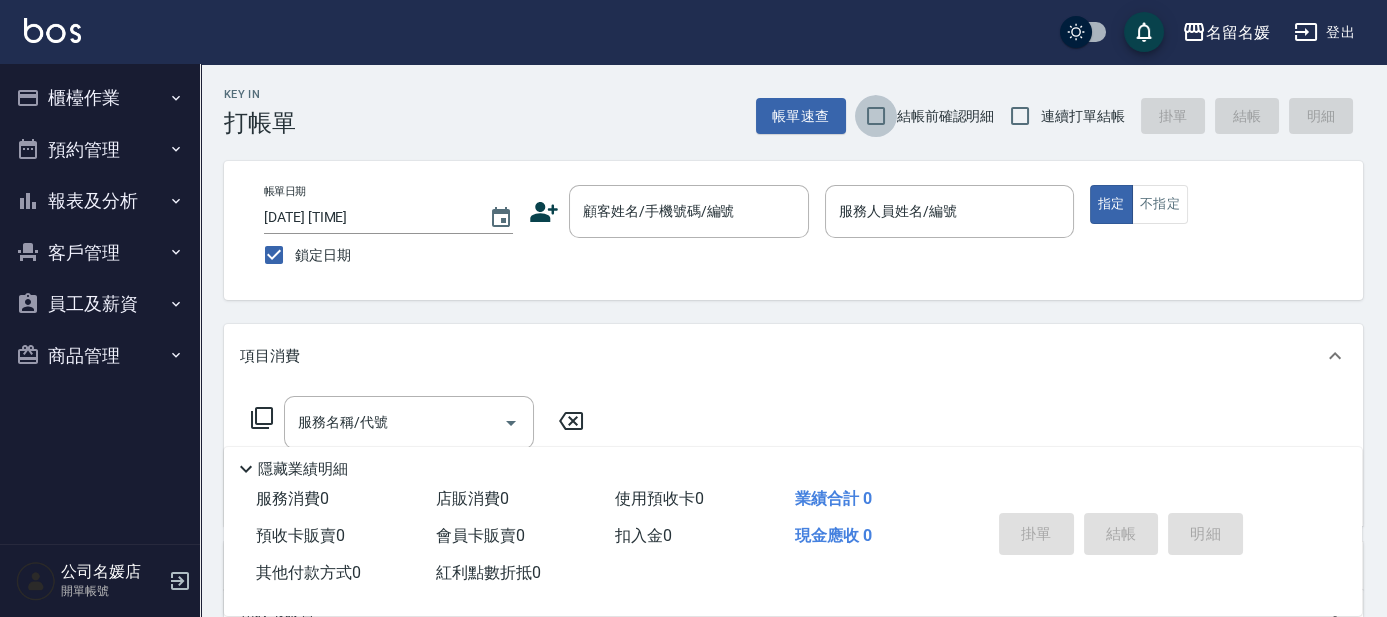 click on "結帳前確認明細" at bounding box center (876, 116) 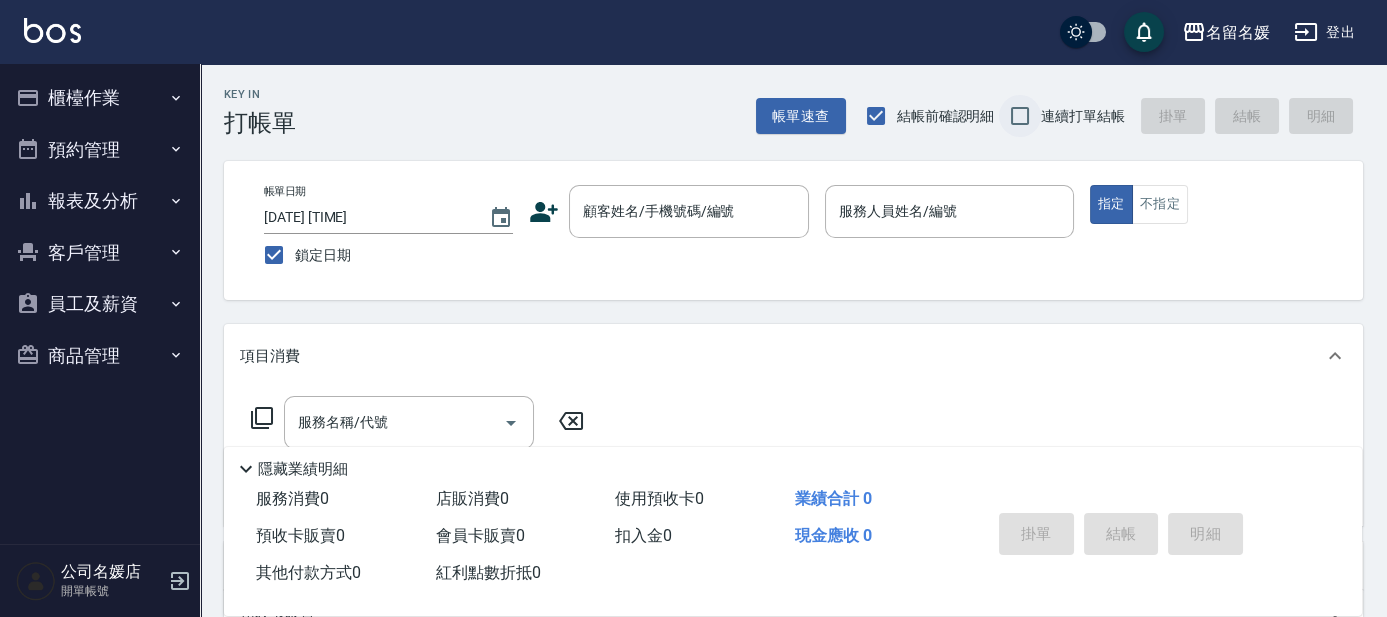 click on "連續打單結帳" at bounding box center [1020, 116] 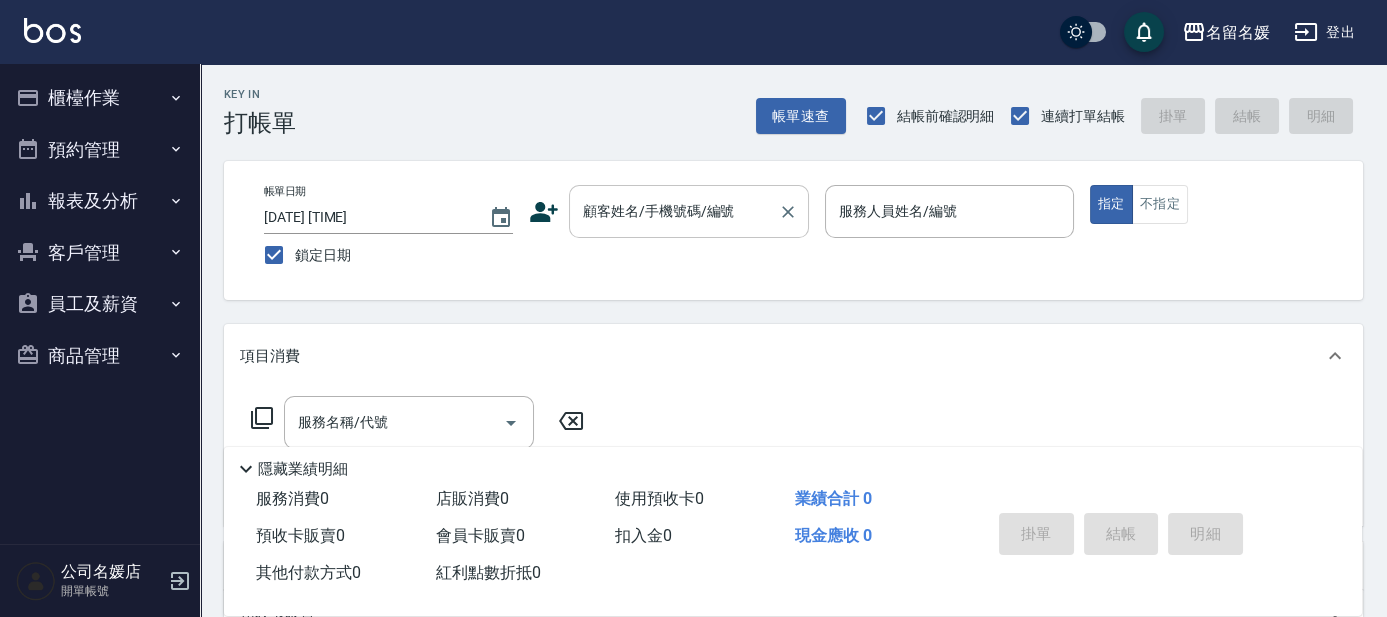 click on "顧客姓名/手機號碼/編號 顧客姓名/手機號碼/編號" at bounding box center [689, 211] 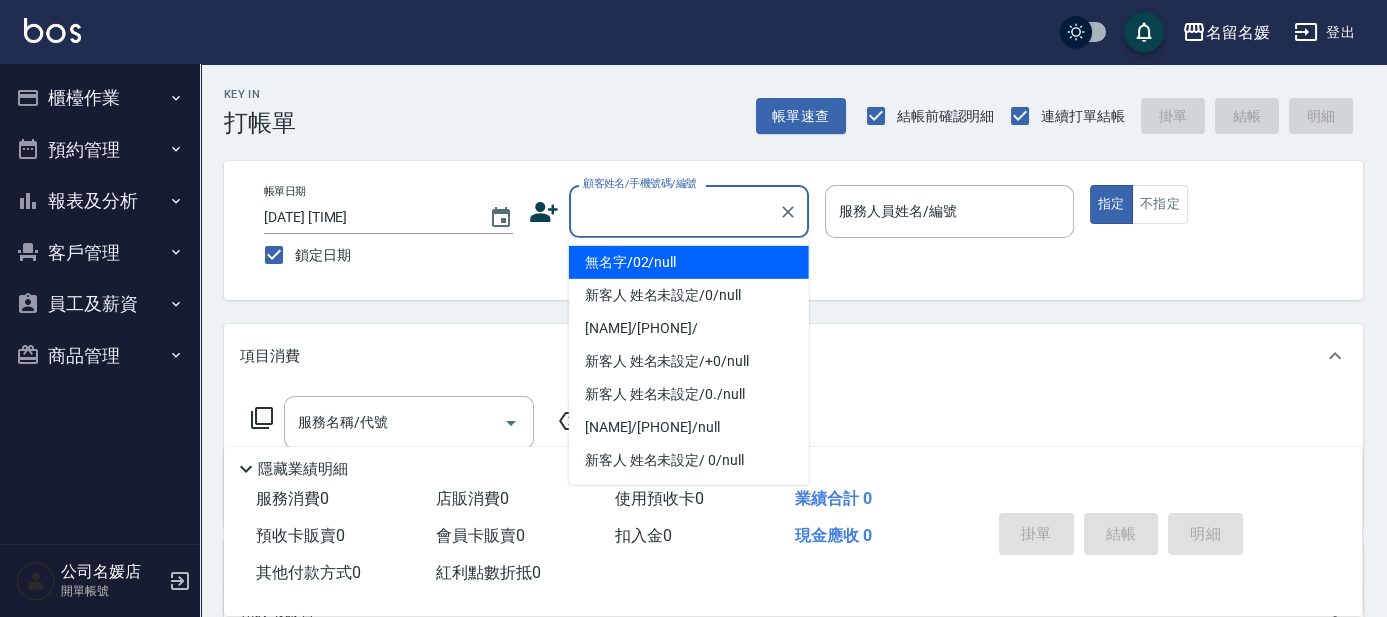 click on "無名字/02/null" at bounding box center [689, 262] 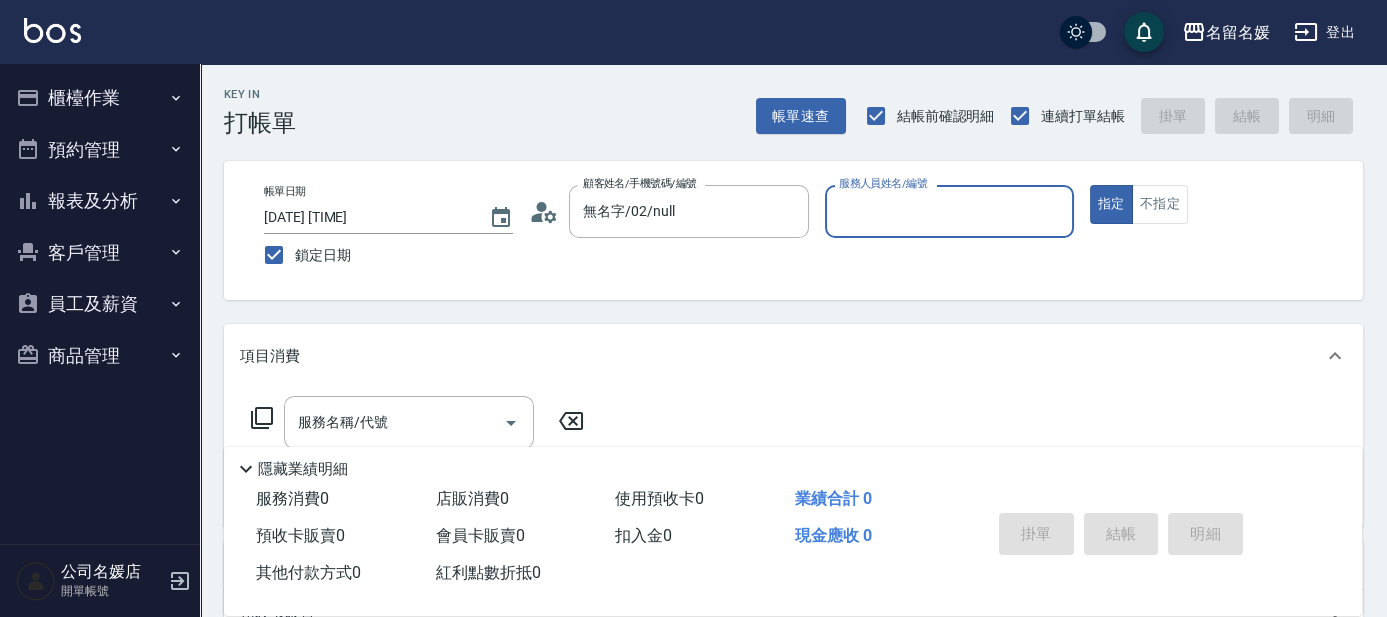 click on "服務人員姓名/編號" at bounding box center [949, 211] 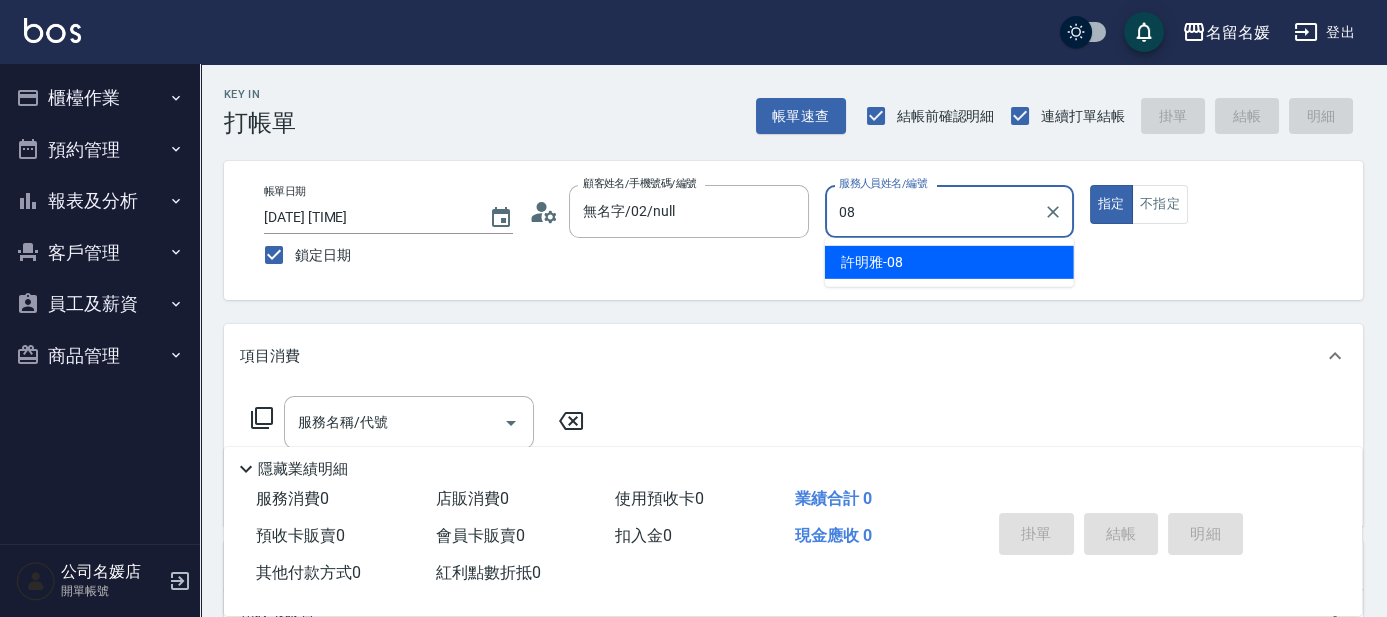 click on "許明雅 -08" at bounding box center (949, 262) 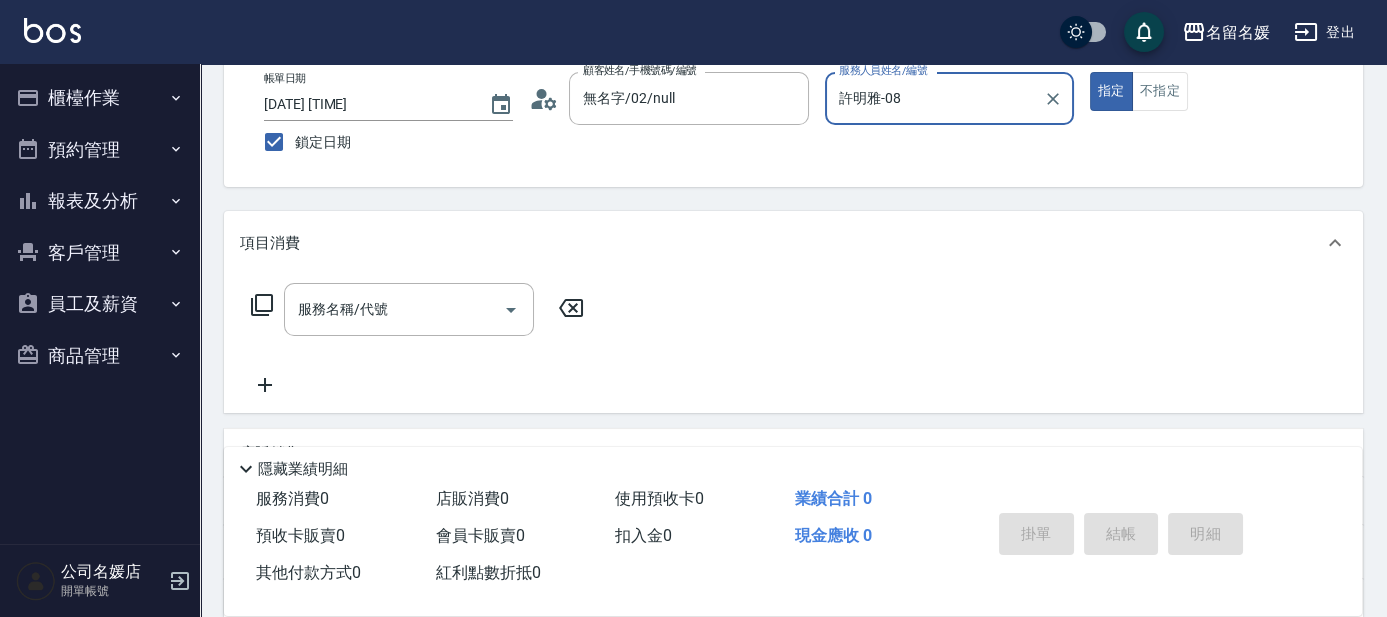 scroll, scrollTop: 181, scrollLeft: 0, axis: vertical 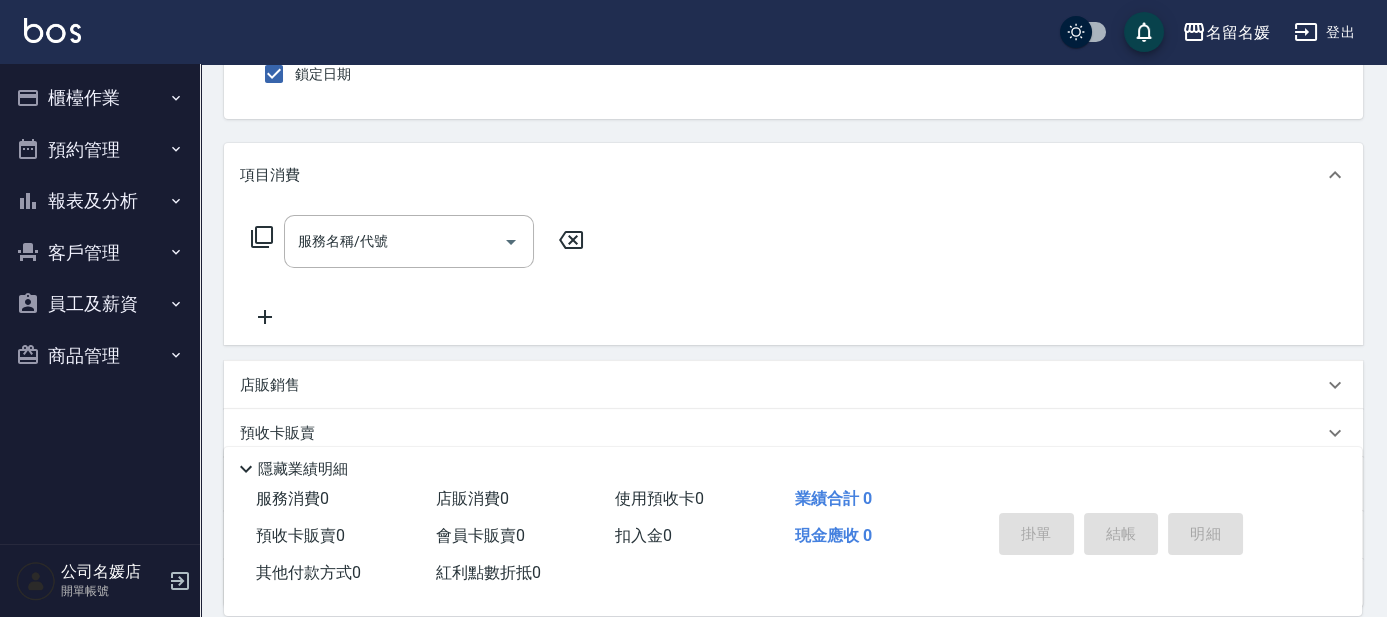 type on "許明雅-08" 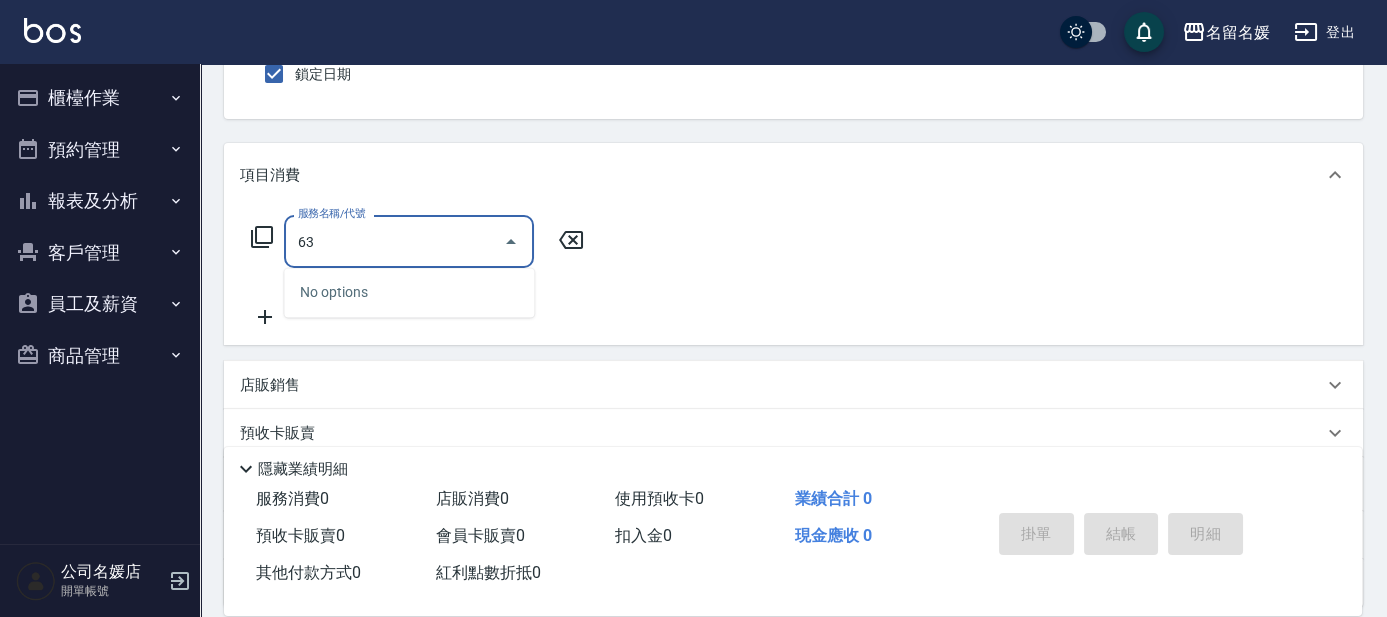 type on "632" 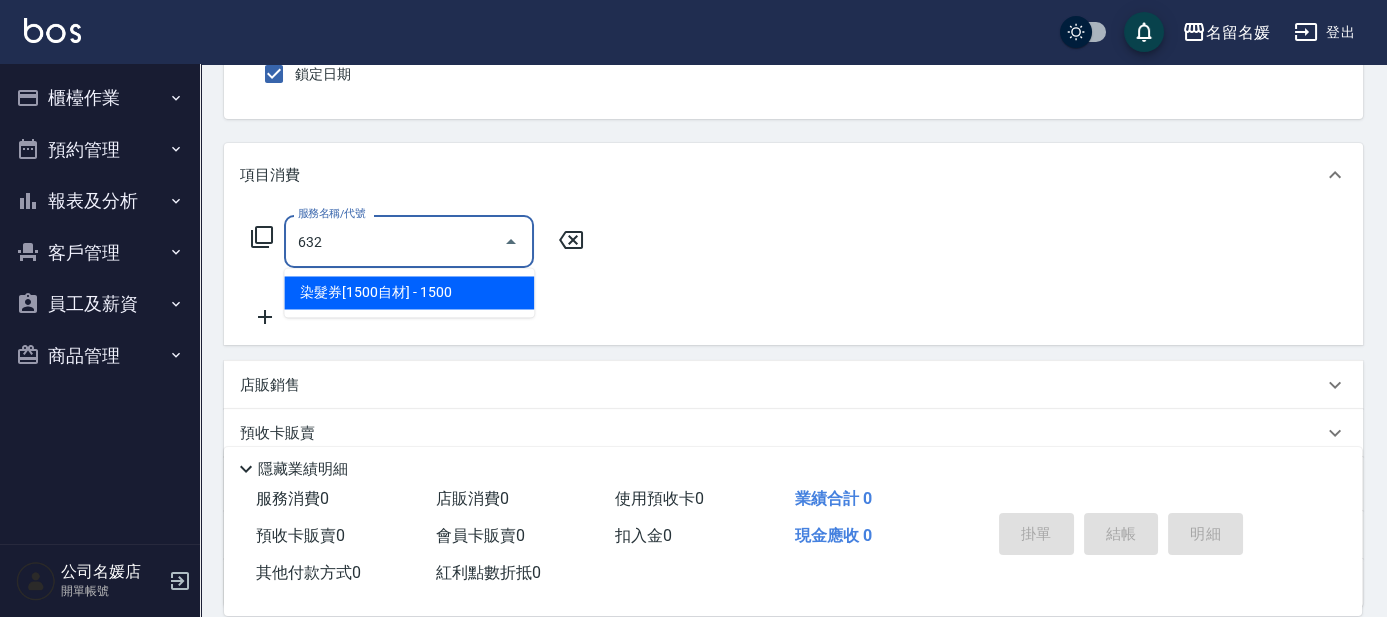 click on "染髮券[1500自材] - 1500" at bounding box center (409, 292) 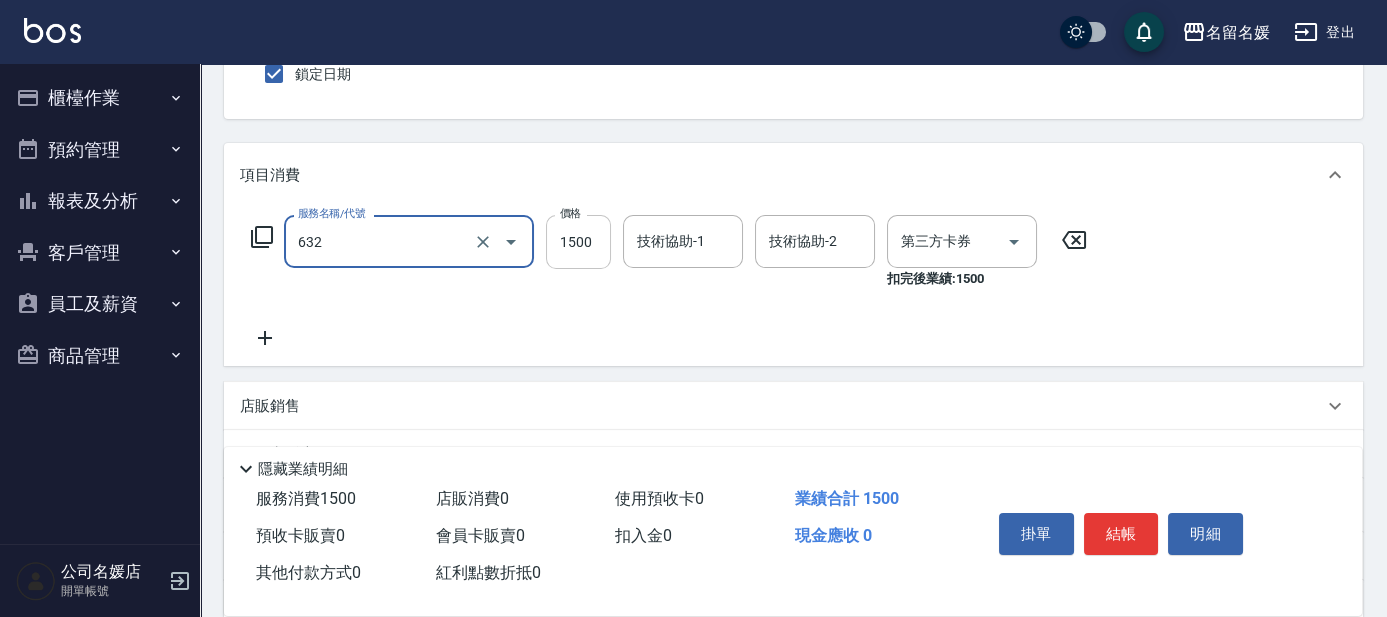 type on "舊有卡券" 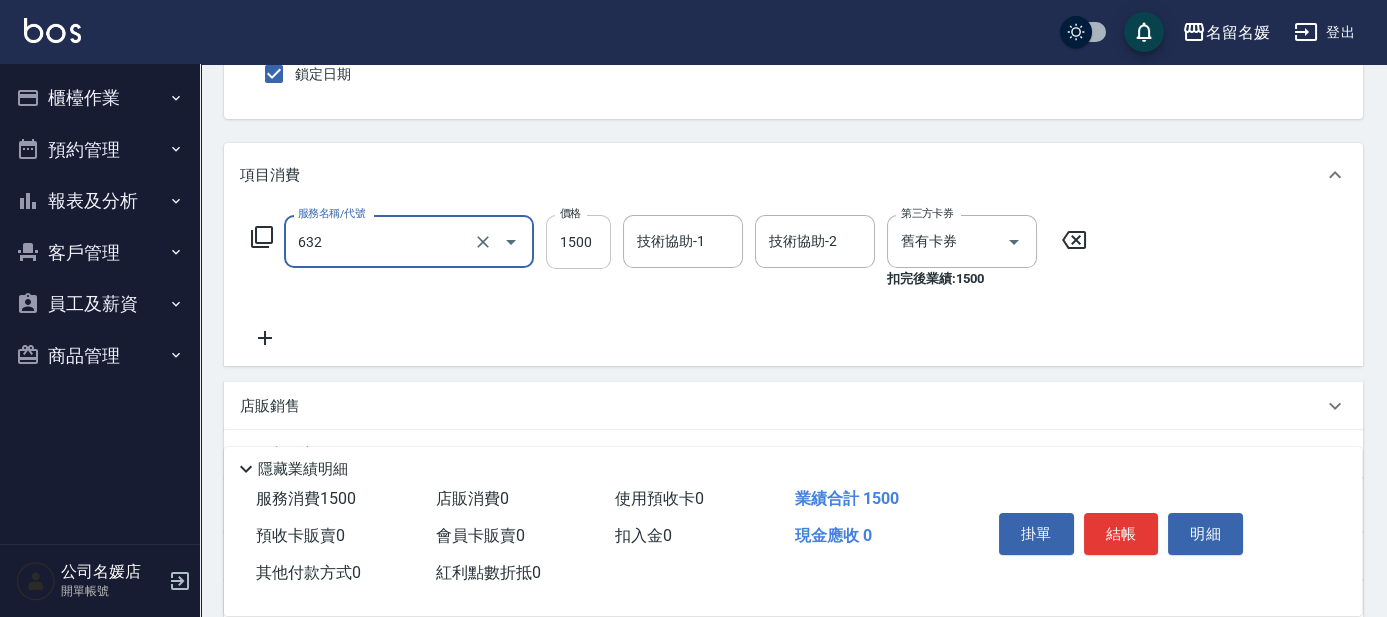 click on "1500" at bounding box center [578, 242] 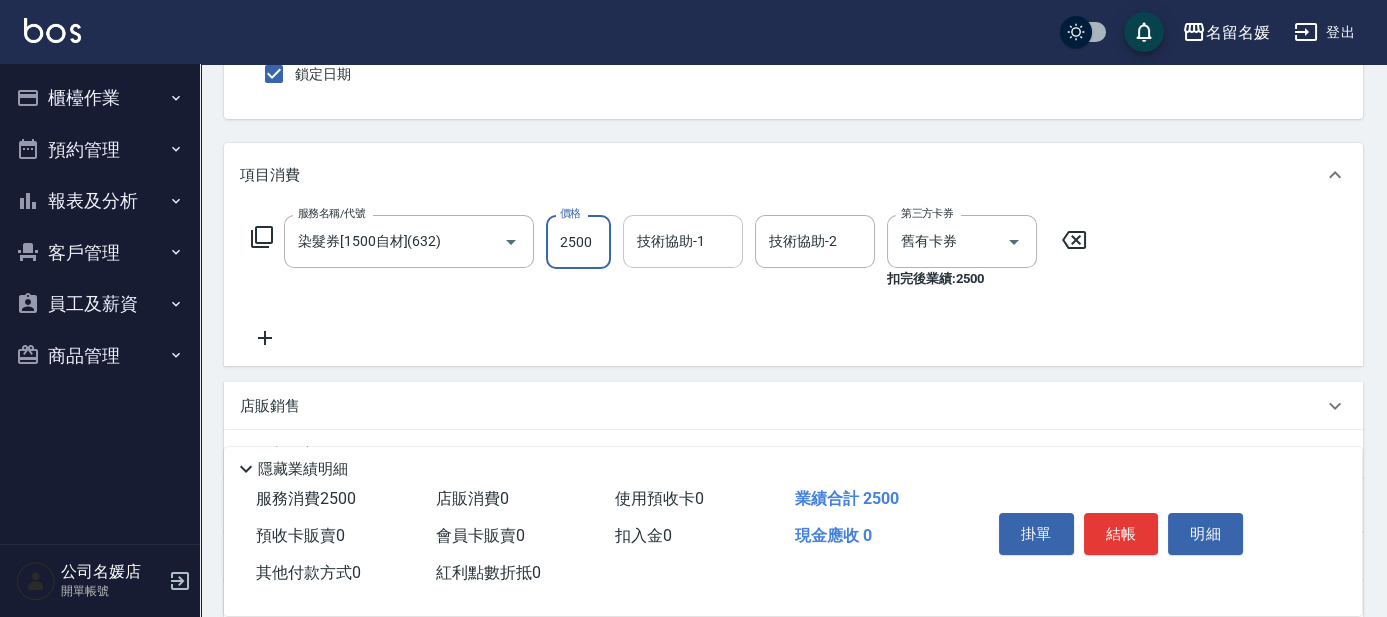 type on "2500" 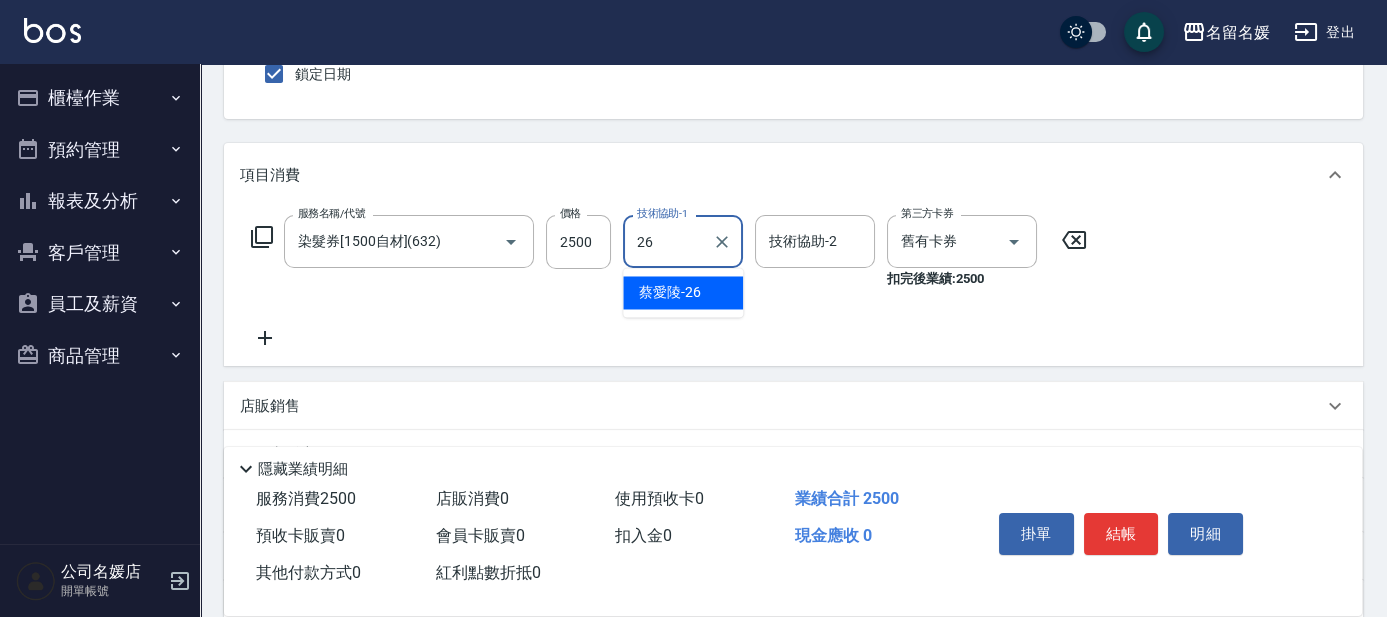 click on "蔡愛陵 -26" at bounding box center (683, 292) 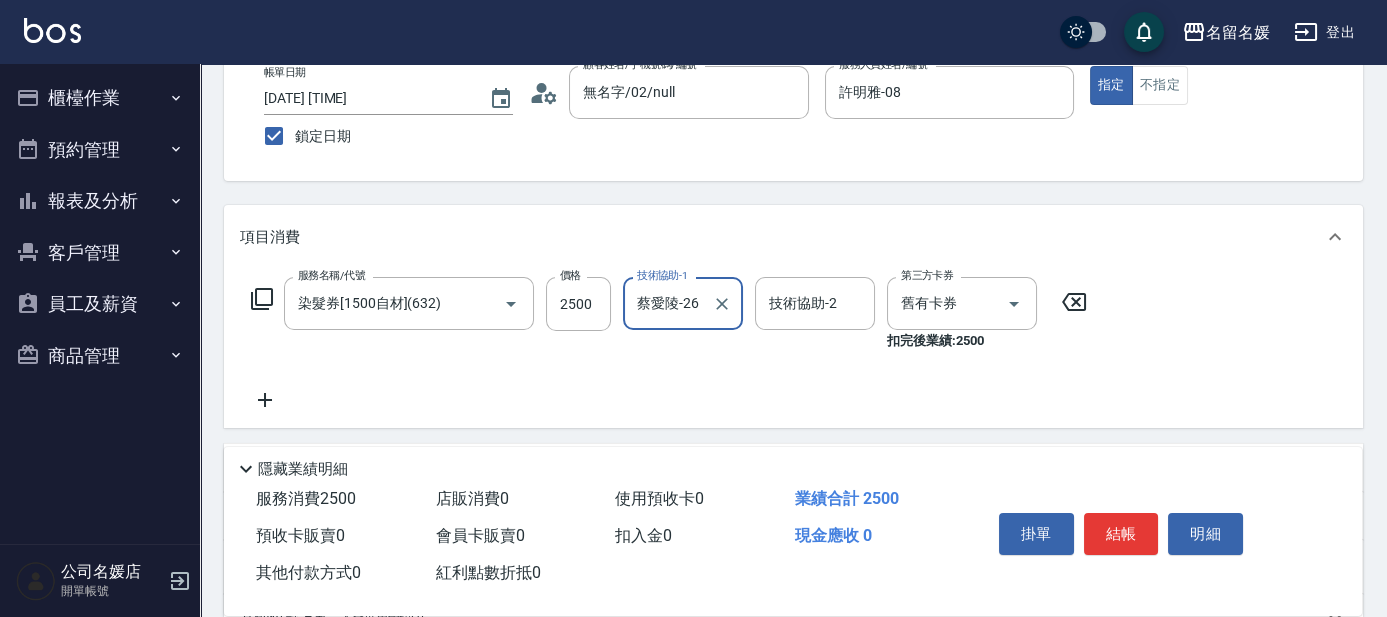 scroll, scrollTop: 181, scrollLeft: 0, axis: vertical 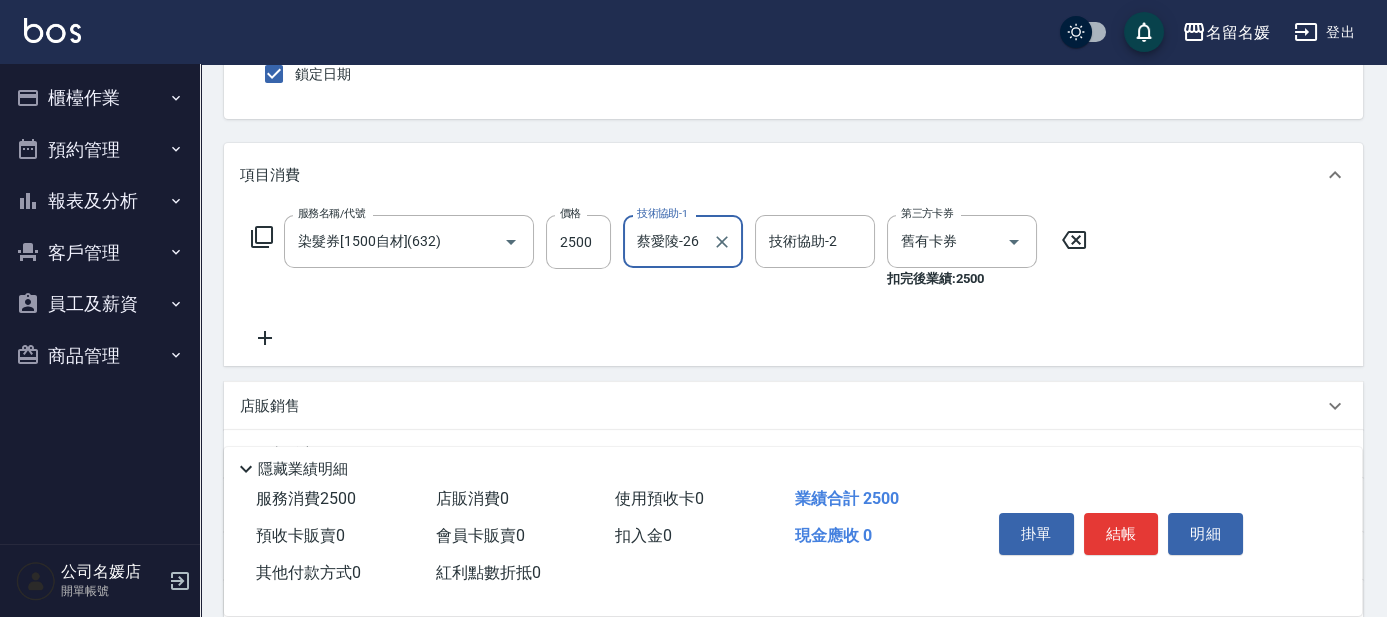 type on "蔡愛陵-26" 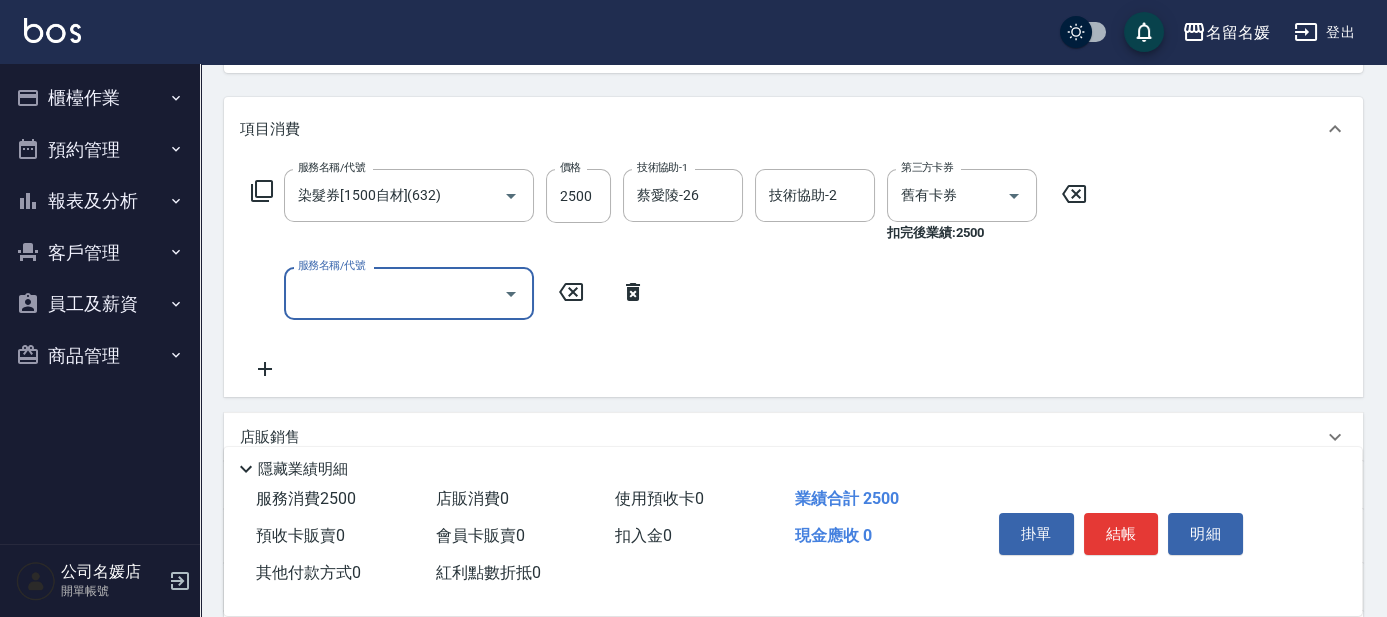 scroll, scrollTop: 272, scrollLeft: 0, axis: vertical 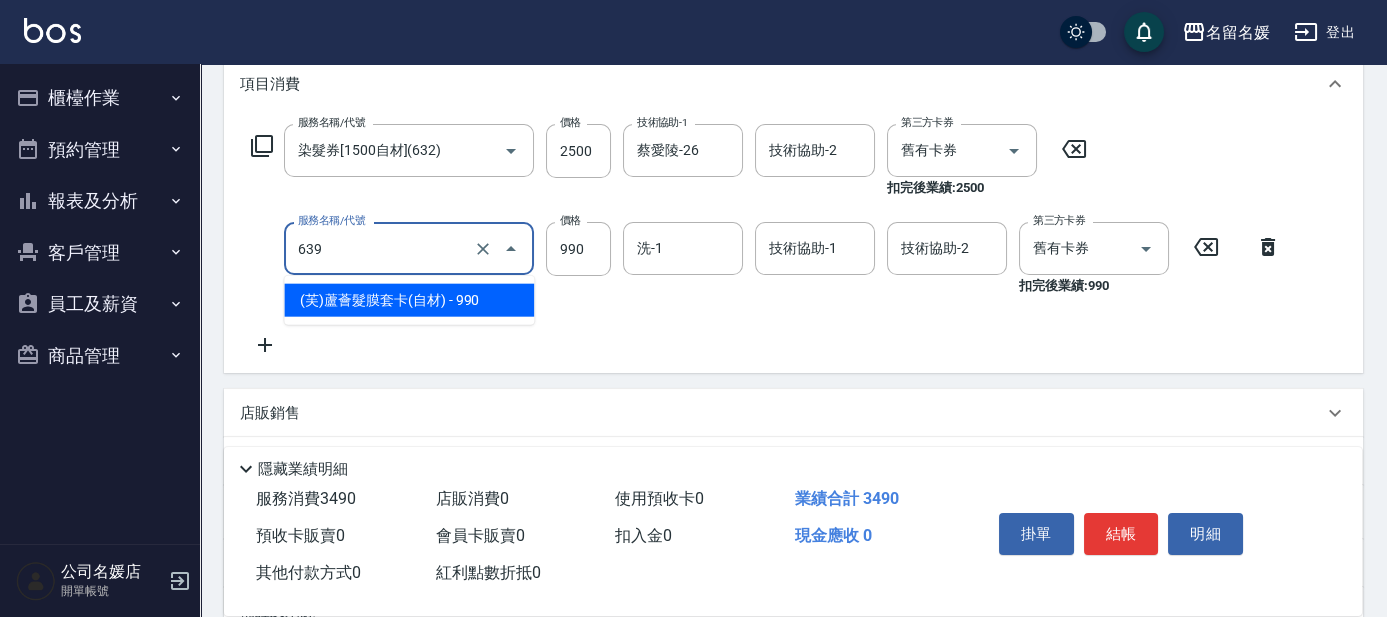 drag, startPoint x: 387, startPoint y: 237, endPoint x: 374, endPoint y: 281, distance: 45.88028 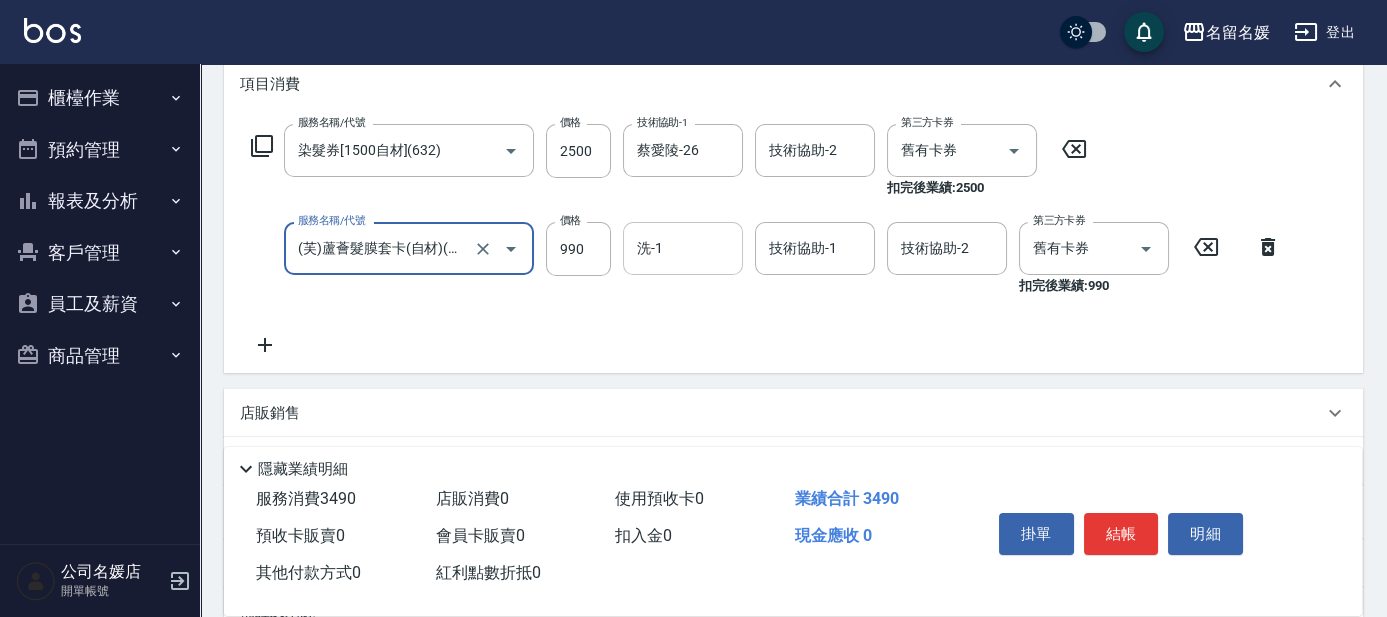 type on "(芙)蘆薈髮膜套卡(自材)(639)" 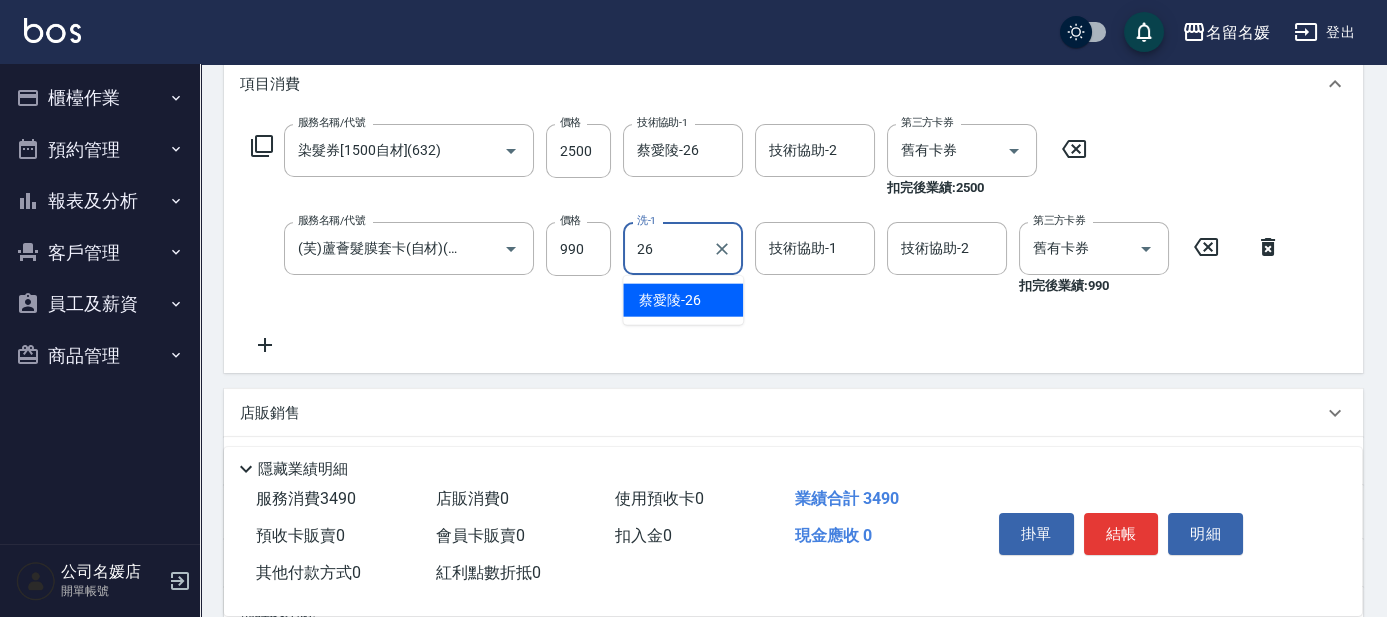 click on "蔡愛陵 -26" at bounding box center (670, 300) 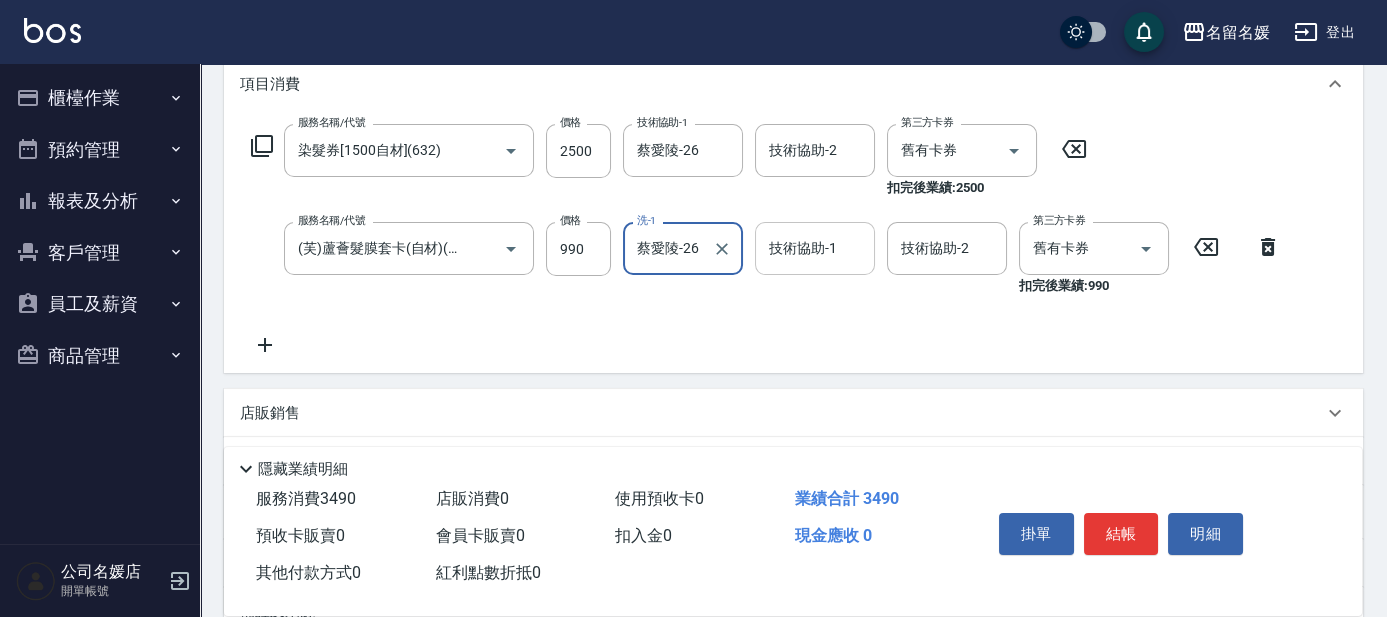 type on "蔡愛陵-26" 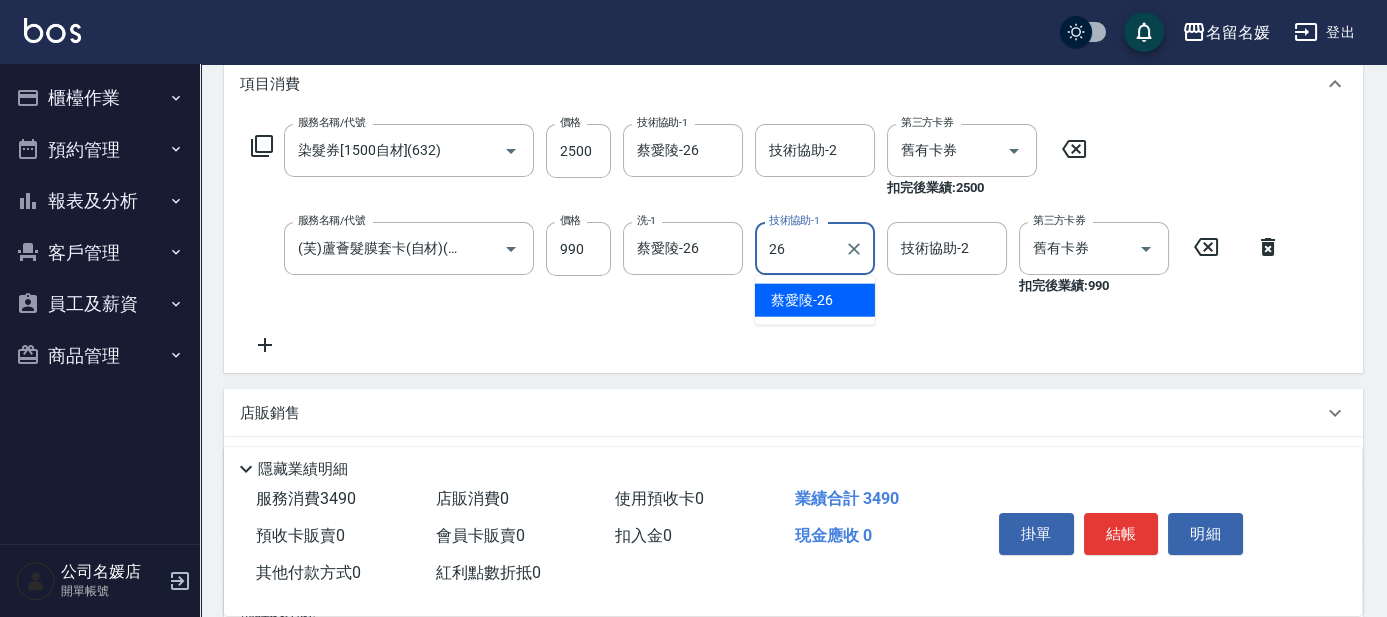 click on "蔡愛陵 -26" at bounding box center (802, 300) 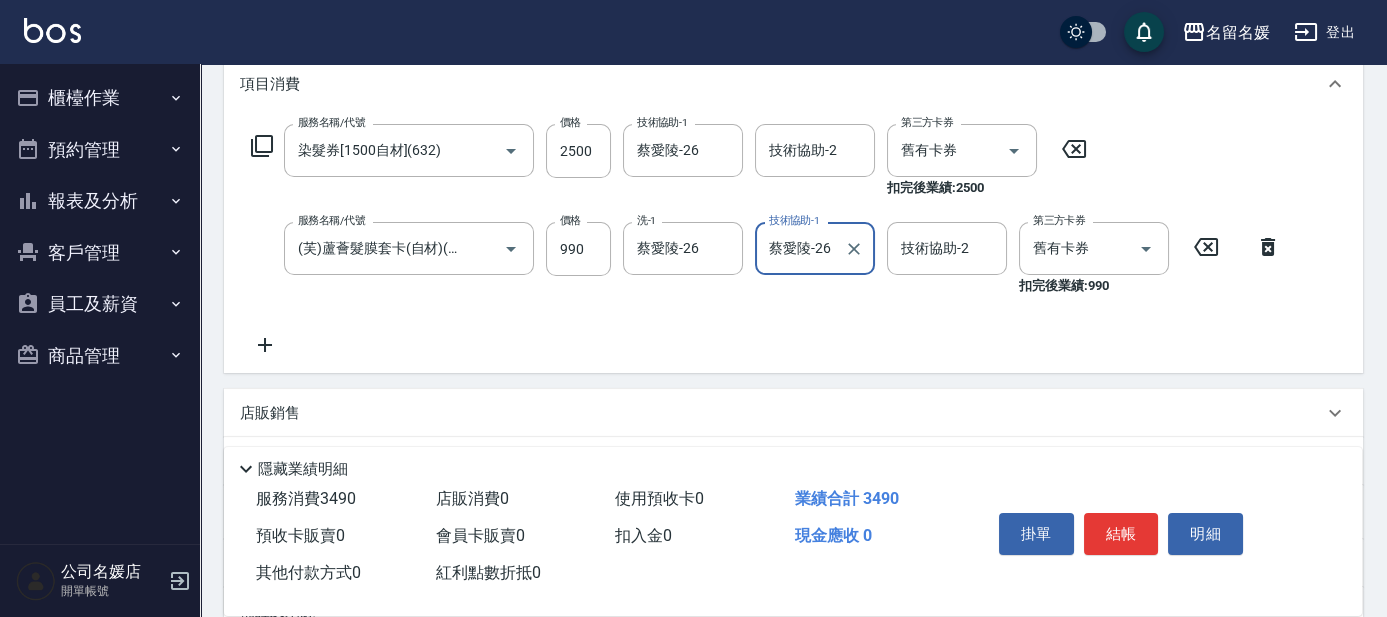 type on "蔡愛陵-26" 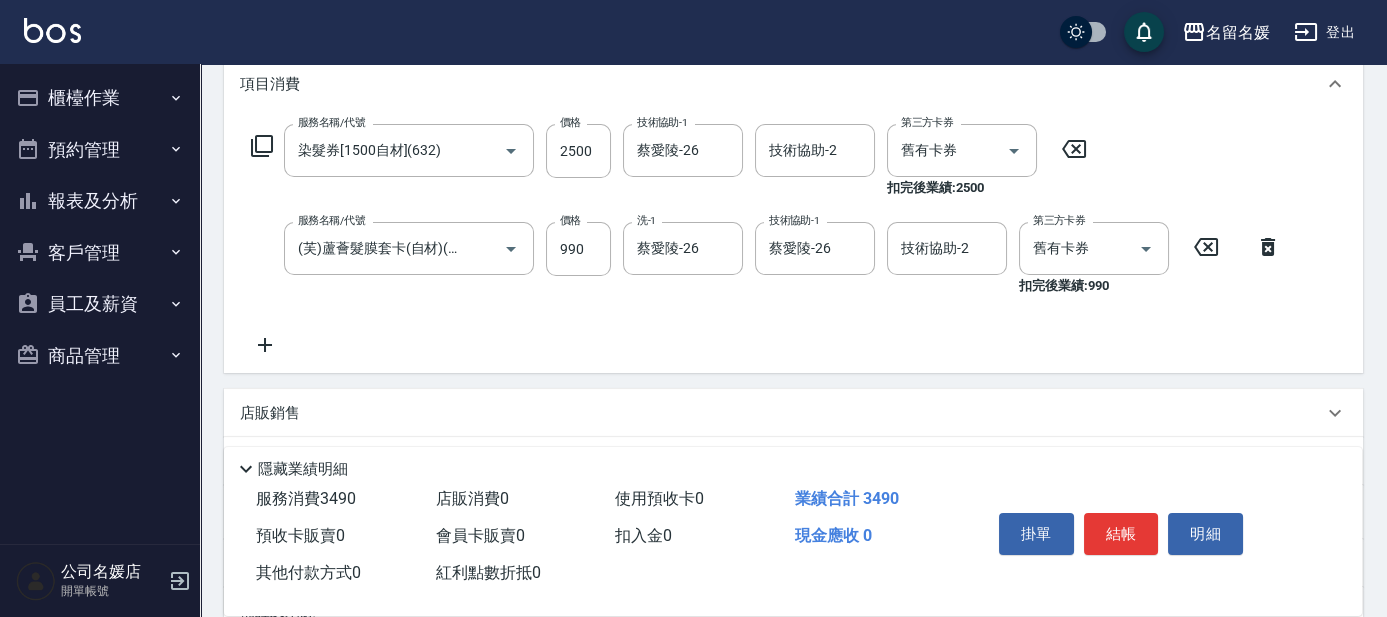 click on "店販銷售" at bounding box center (270, 413) 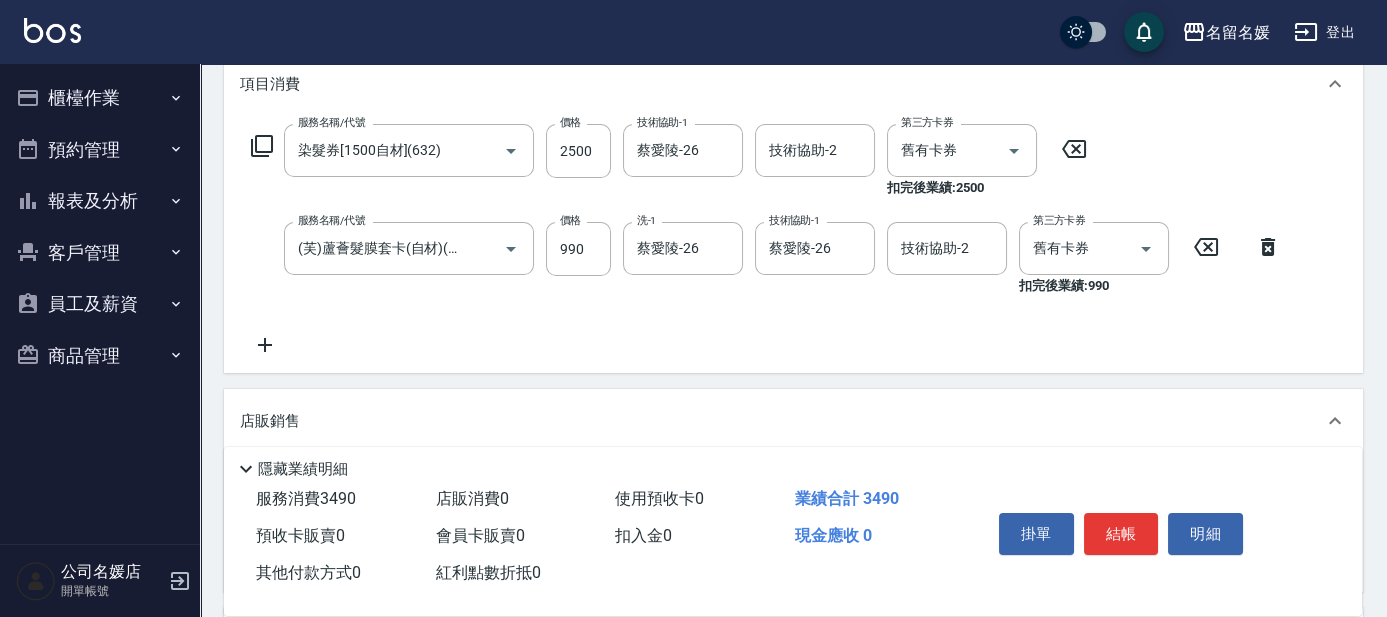 scroll, scrollTop: 0, scrollLeft: 0, axis: both 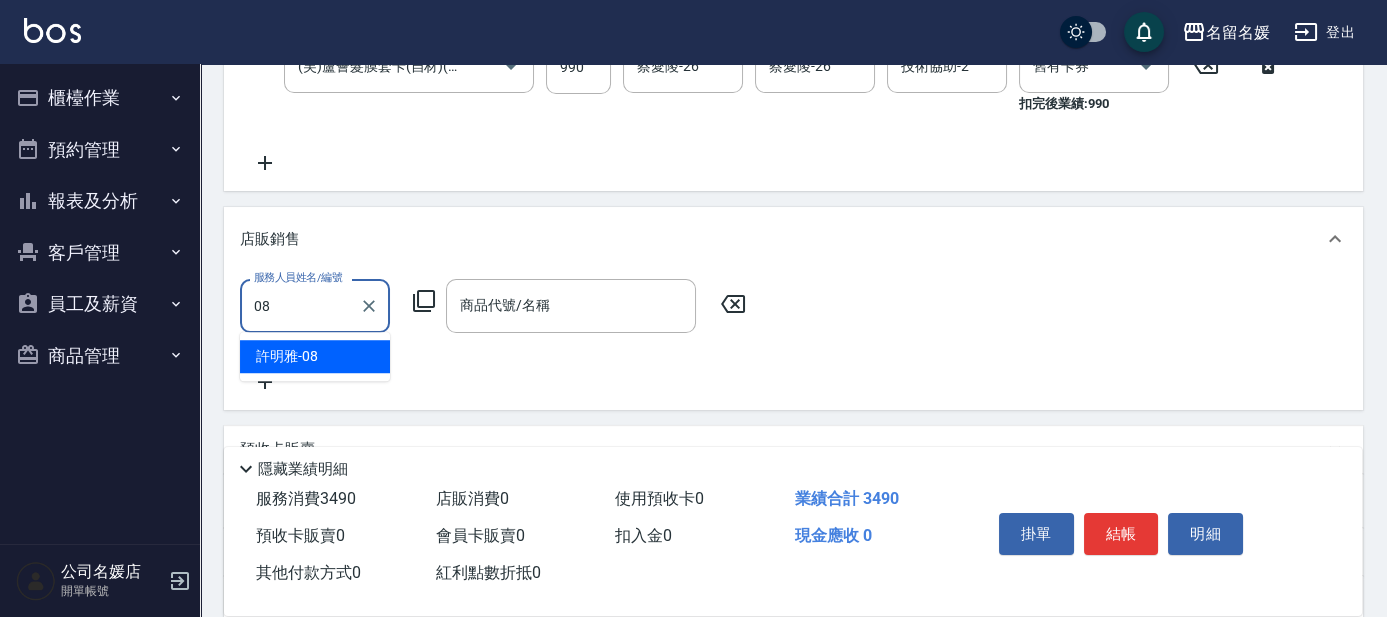 click on "許明雅 -08" at bounding box center [315, 356] 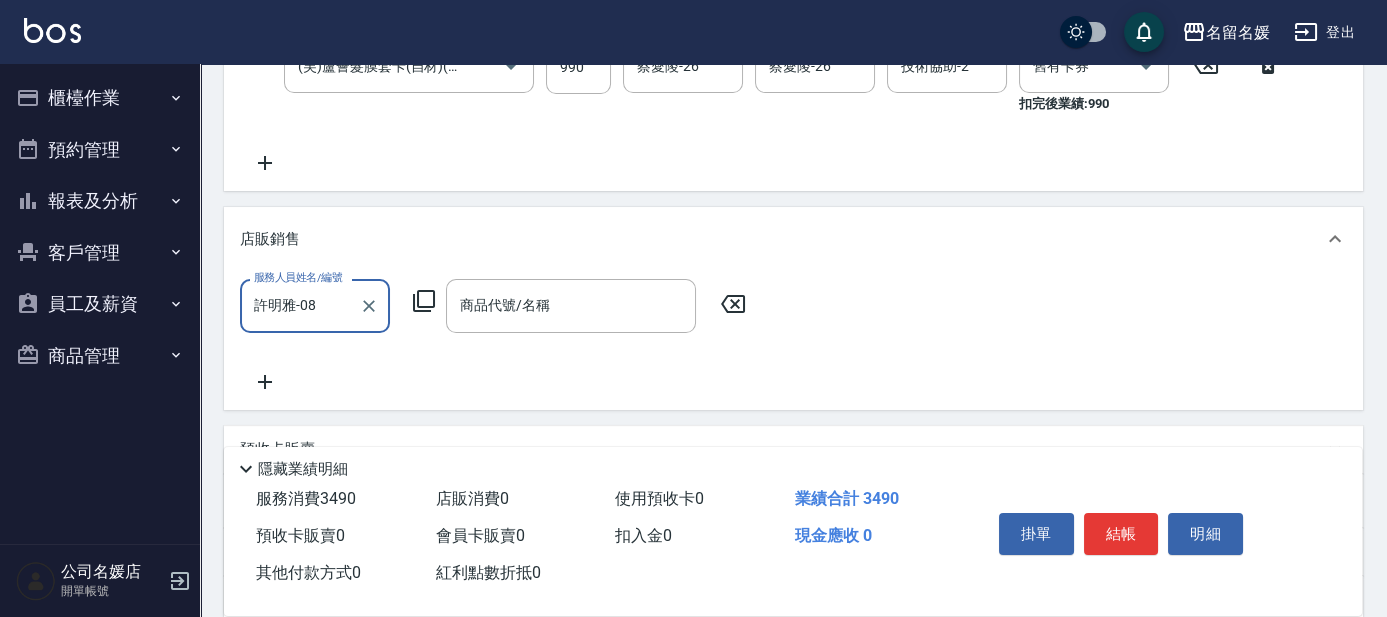 type on "許明雅-08" 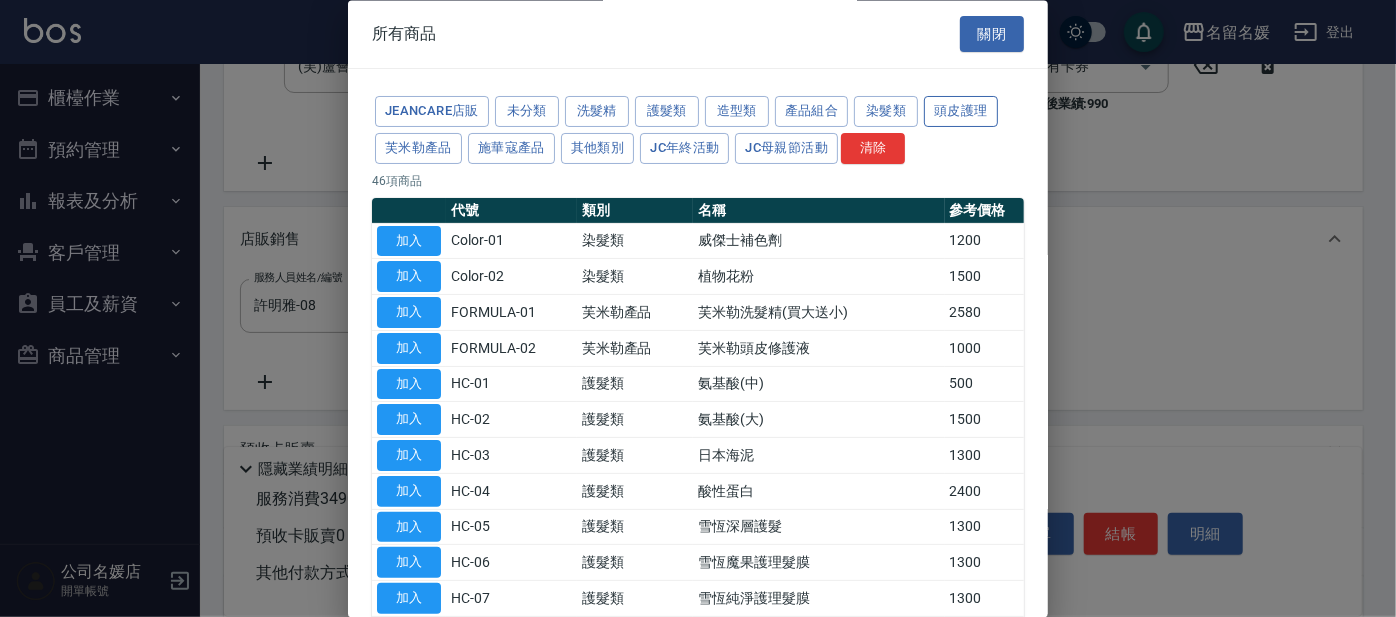 click on "頭皮護理" at bounding box center (961, 112) 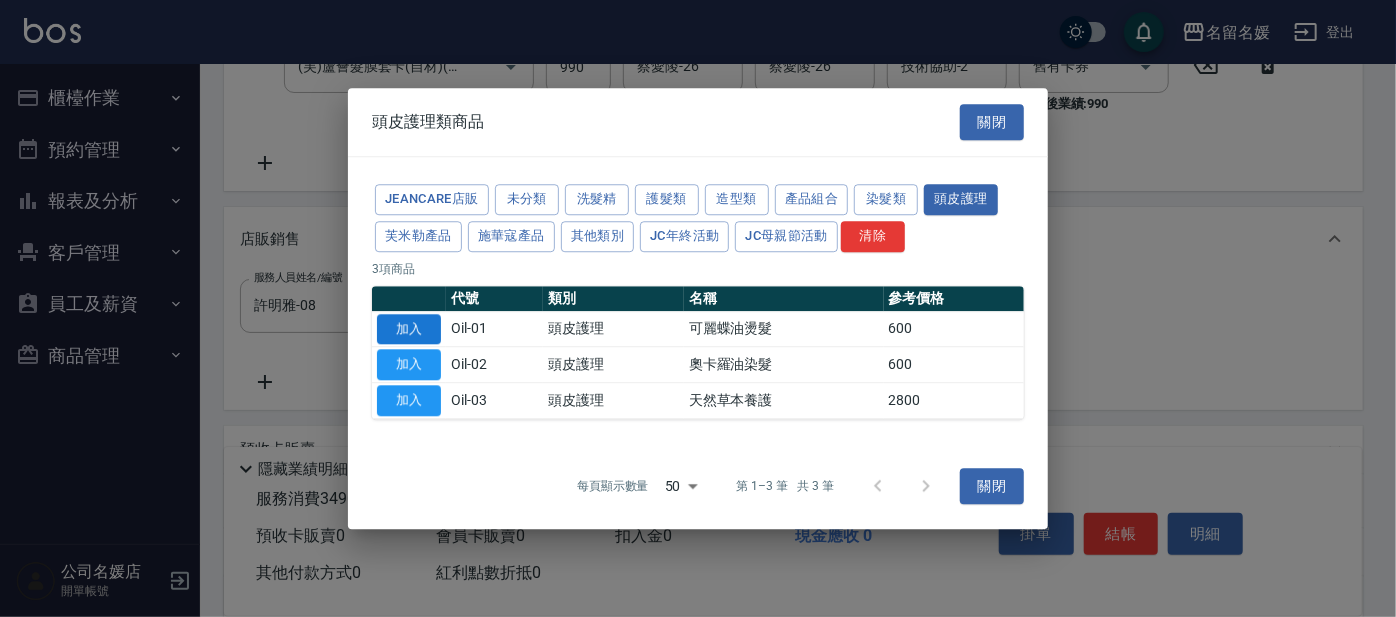 click on "加入" at bounding box center (409, 329) 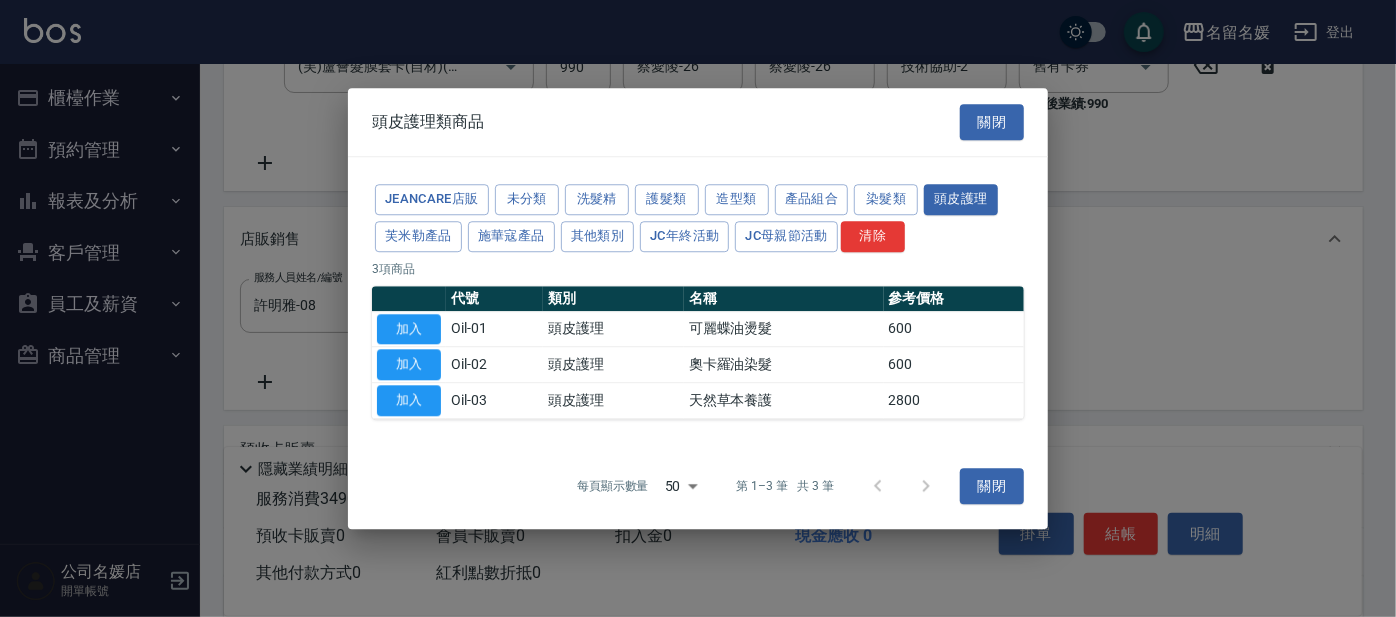 type on "可麗蝶油燙髮" 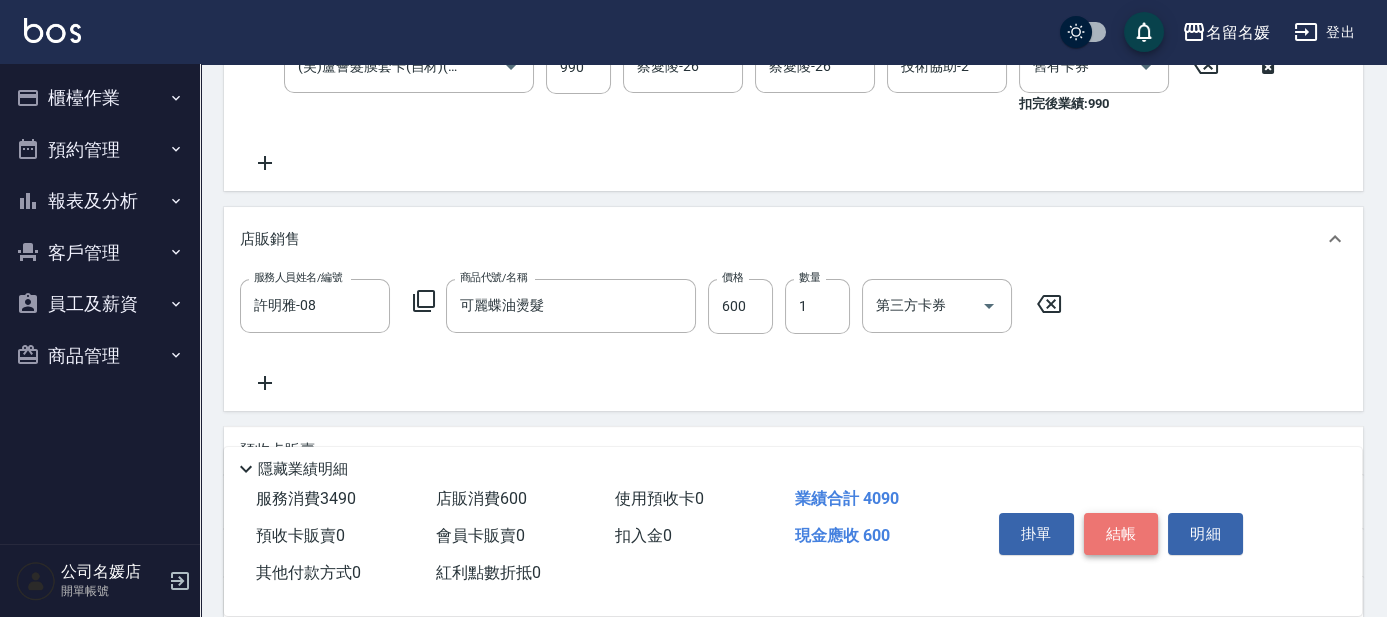 click on "結帳" at bounding box center [1121, 534] 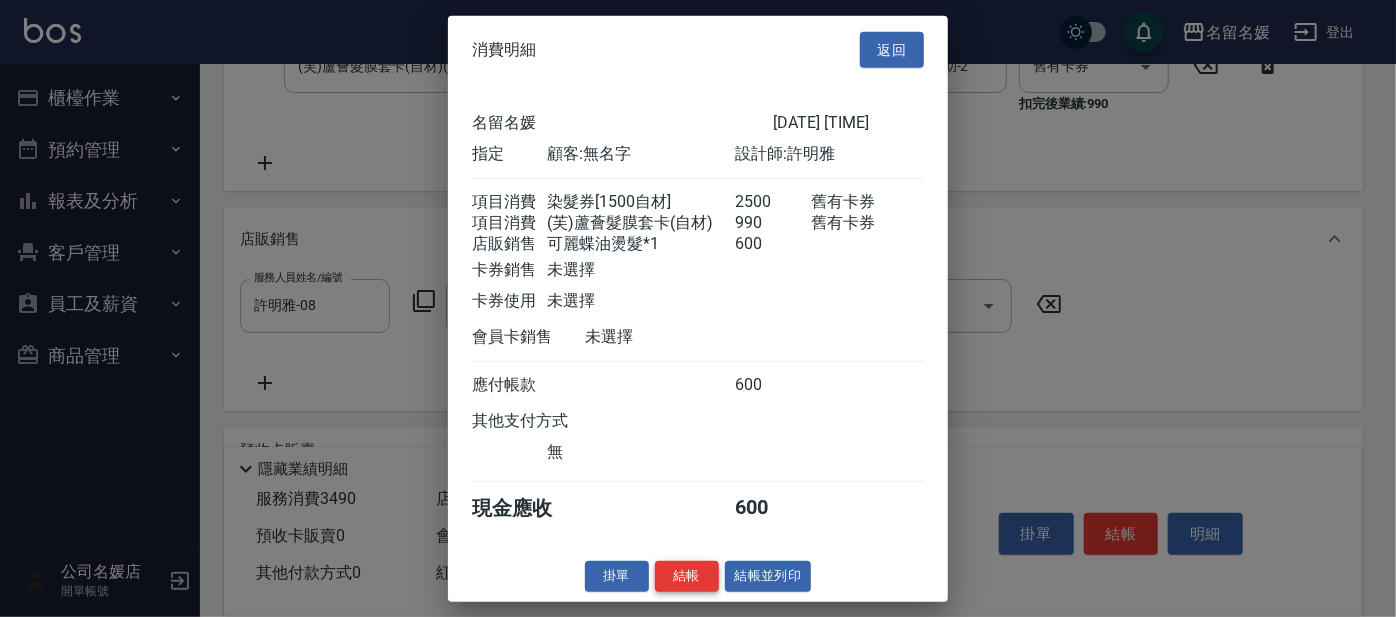 click on "結帳" at bounding box center [687, 576] 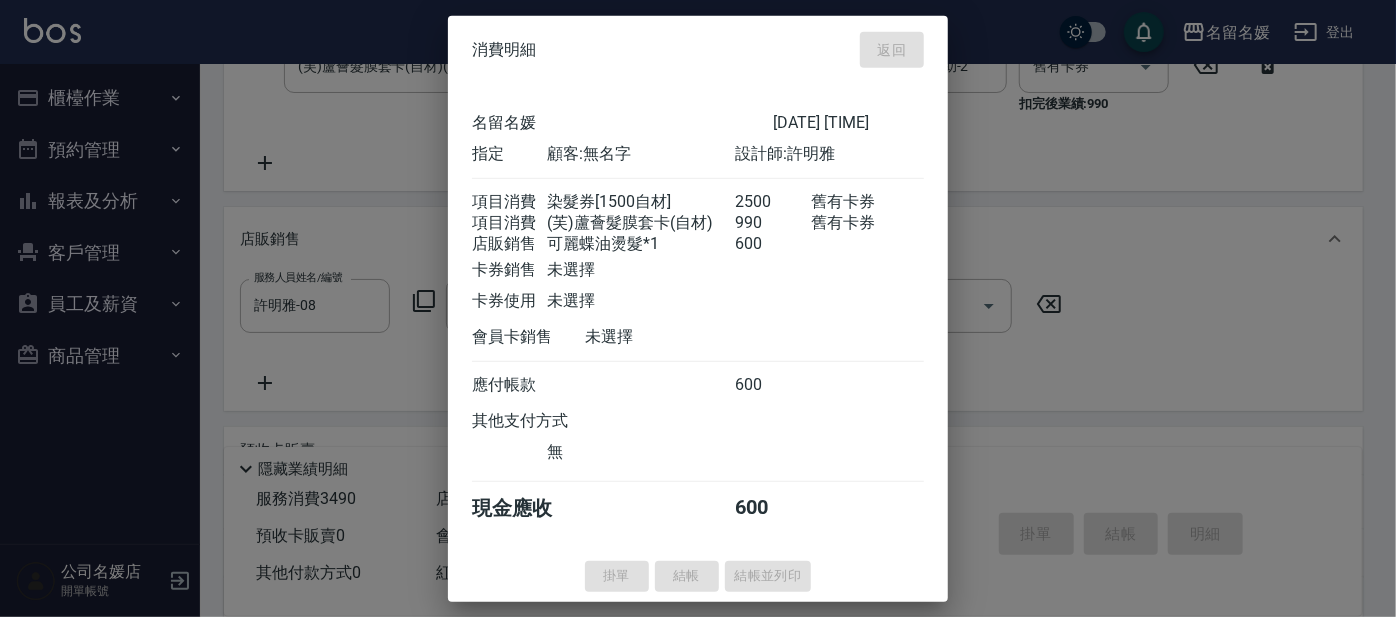 type 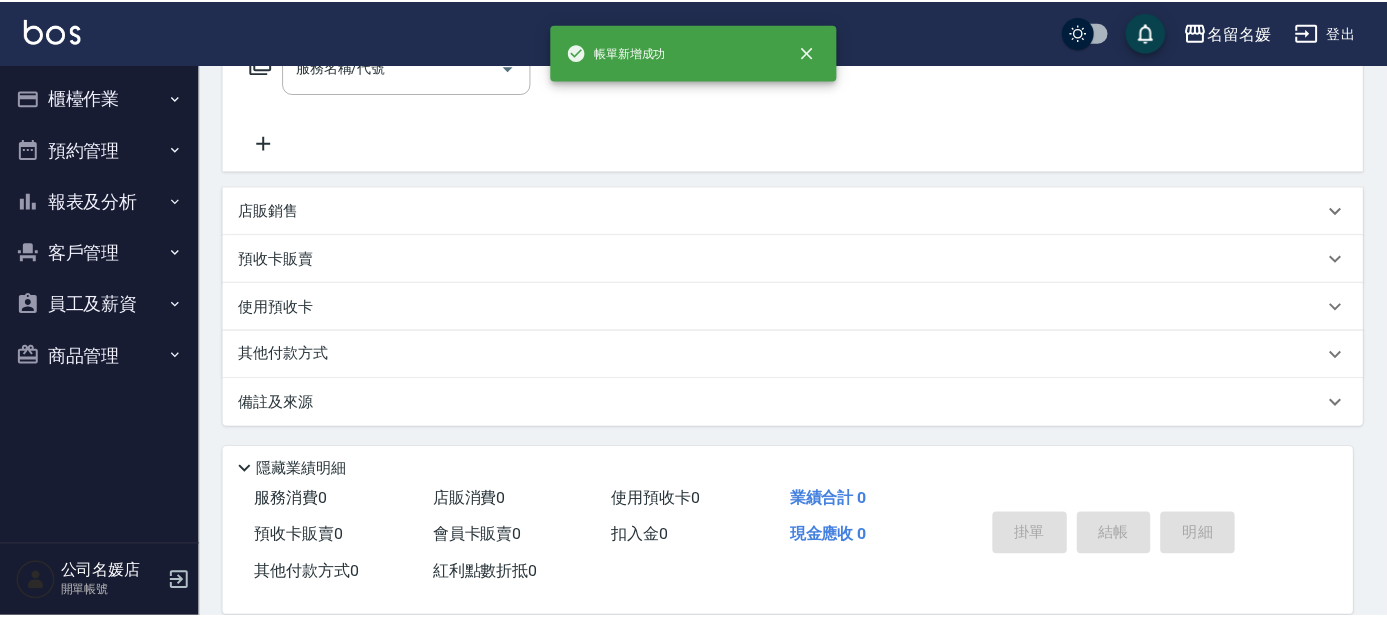 scroll, scrollTop: 0, scrollLeft: 0, axis: both 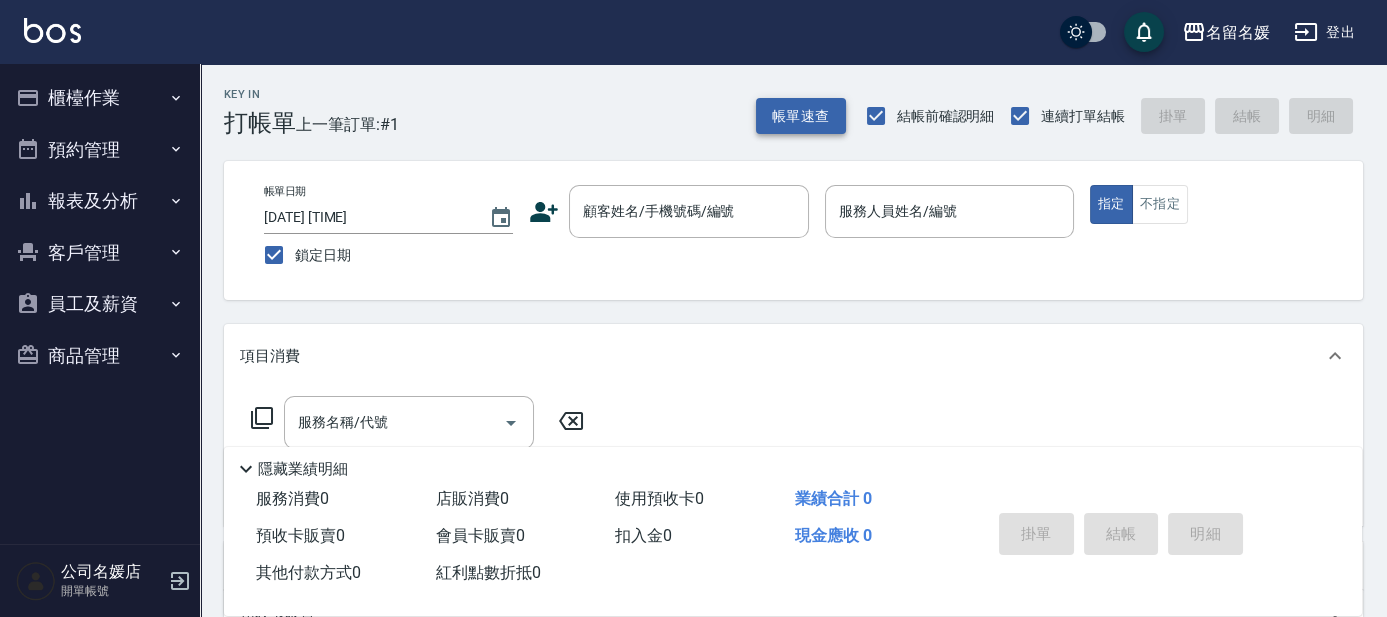 click on "帳單速查" at bounding box center [801, 116] 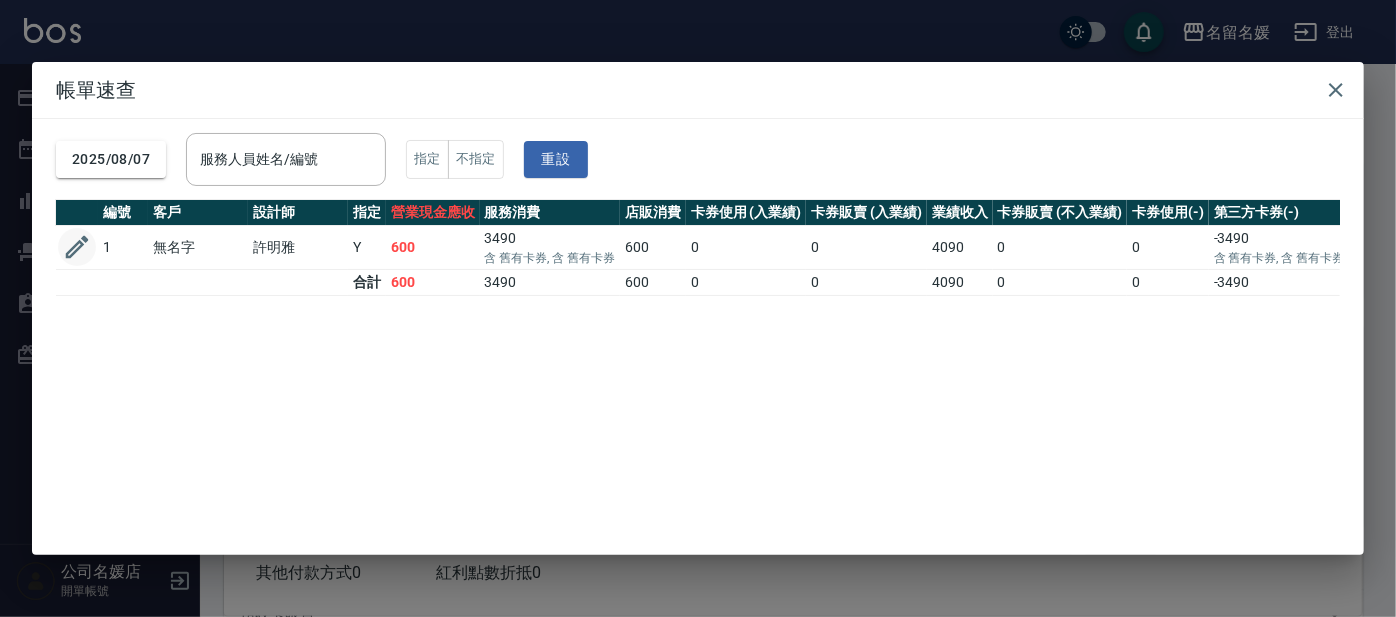 click 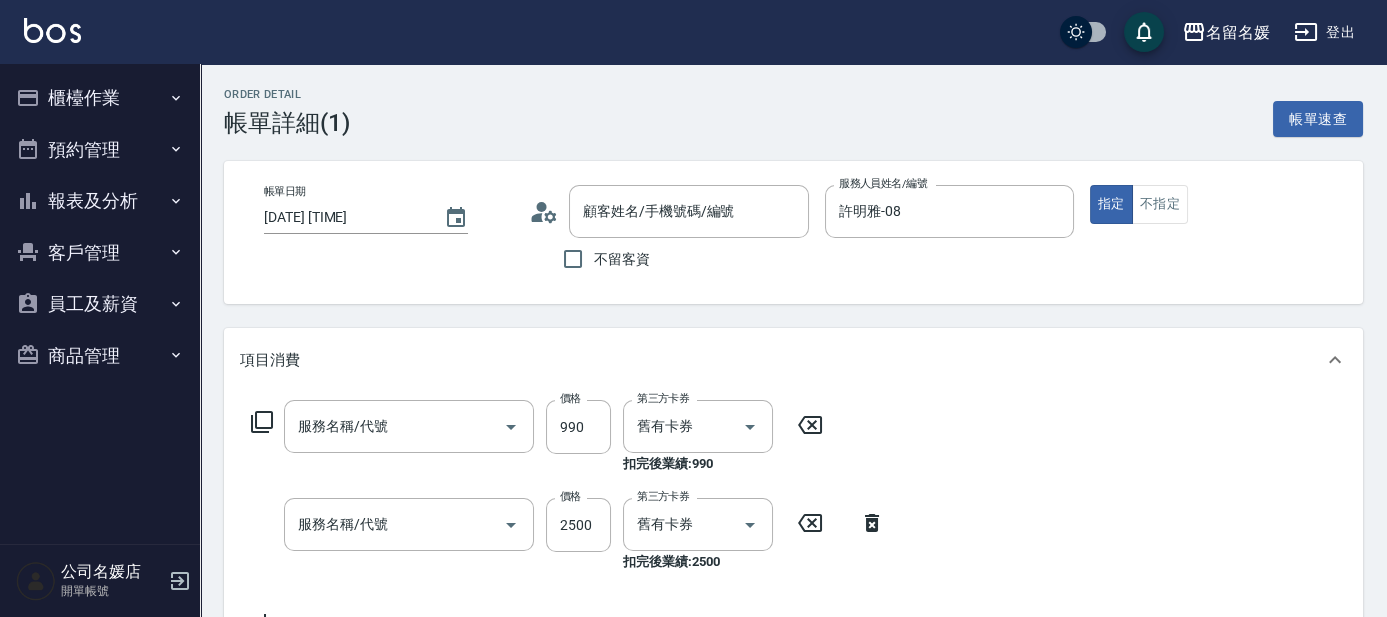 type on "[DATE] [TIME]" 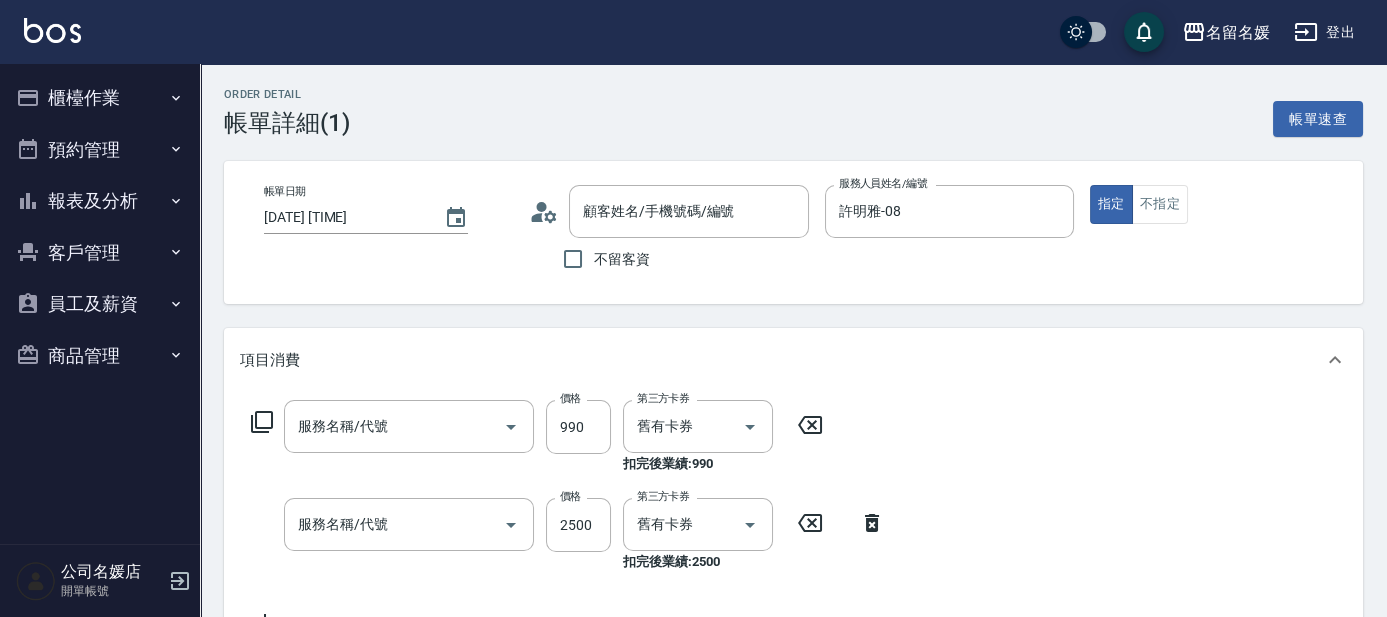 type on "許明雅-08" 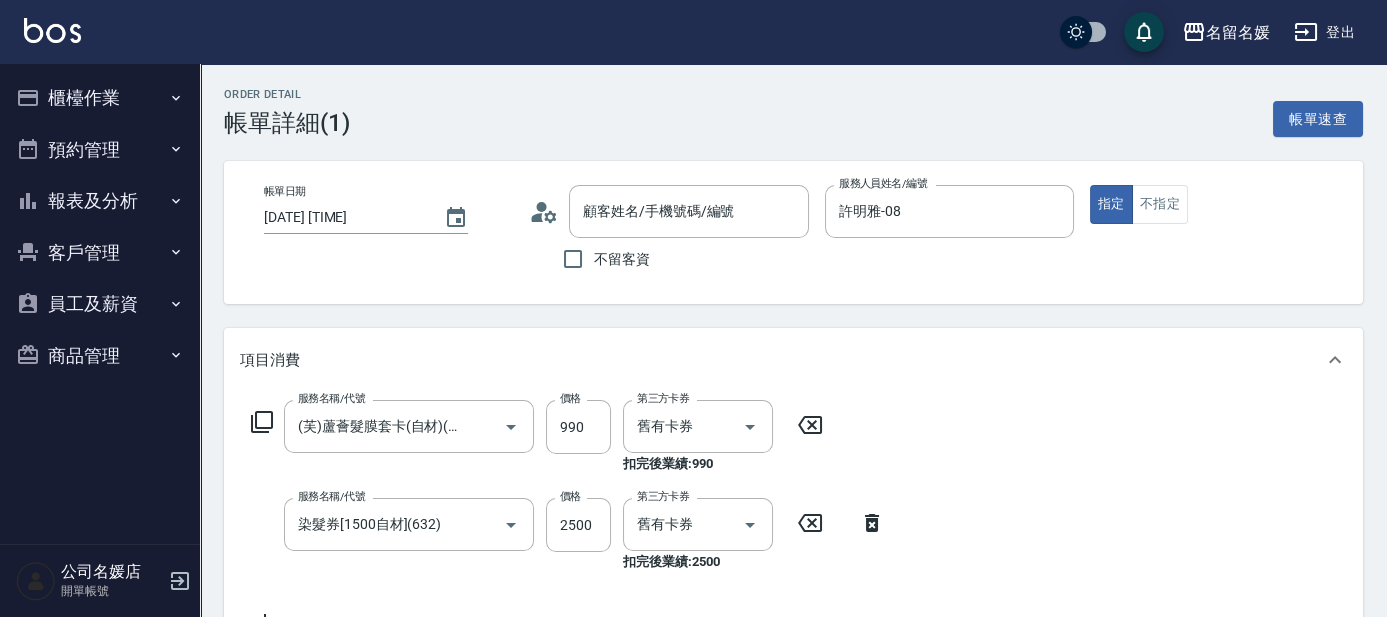 scroll, scrollTop: 363, scrollLeft: 0, axis: vertical 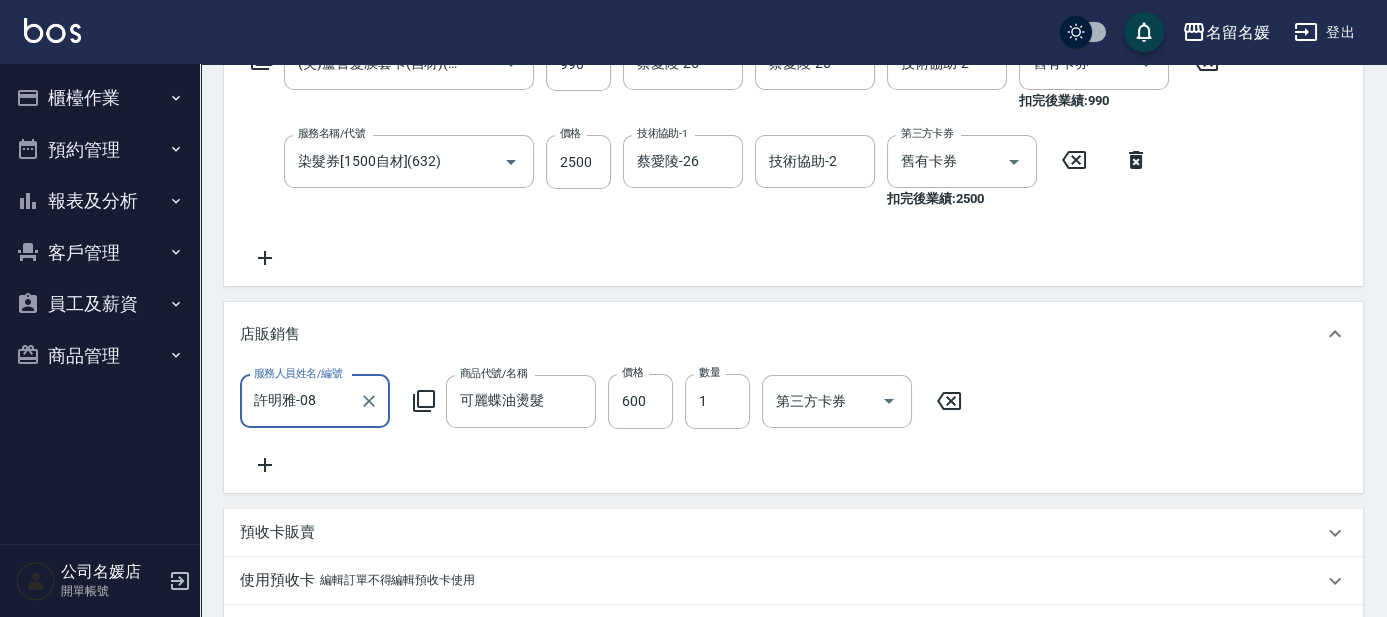 type on "無名字/02/null" 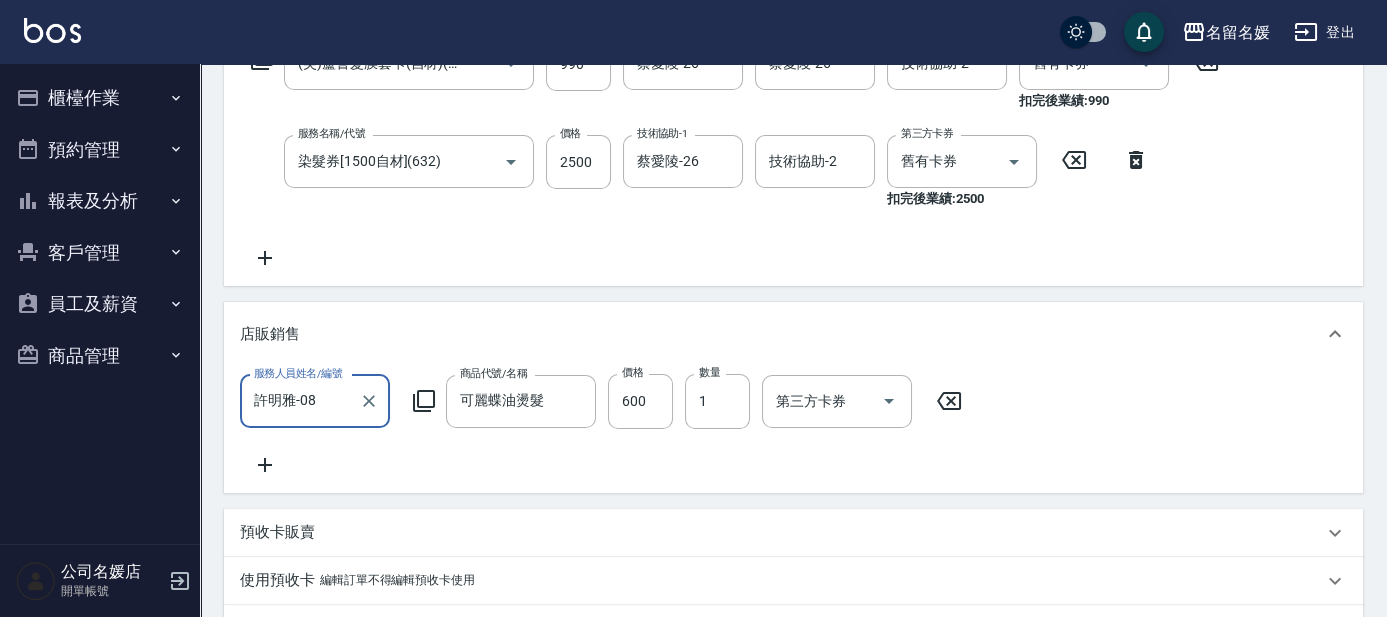 type on "可麗蝶油燙髮" 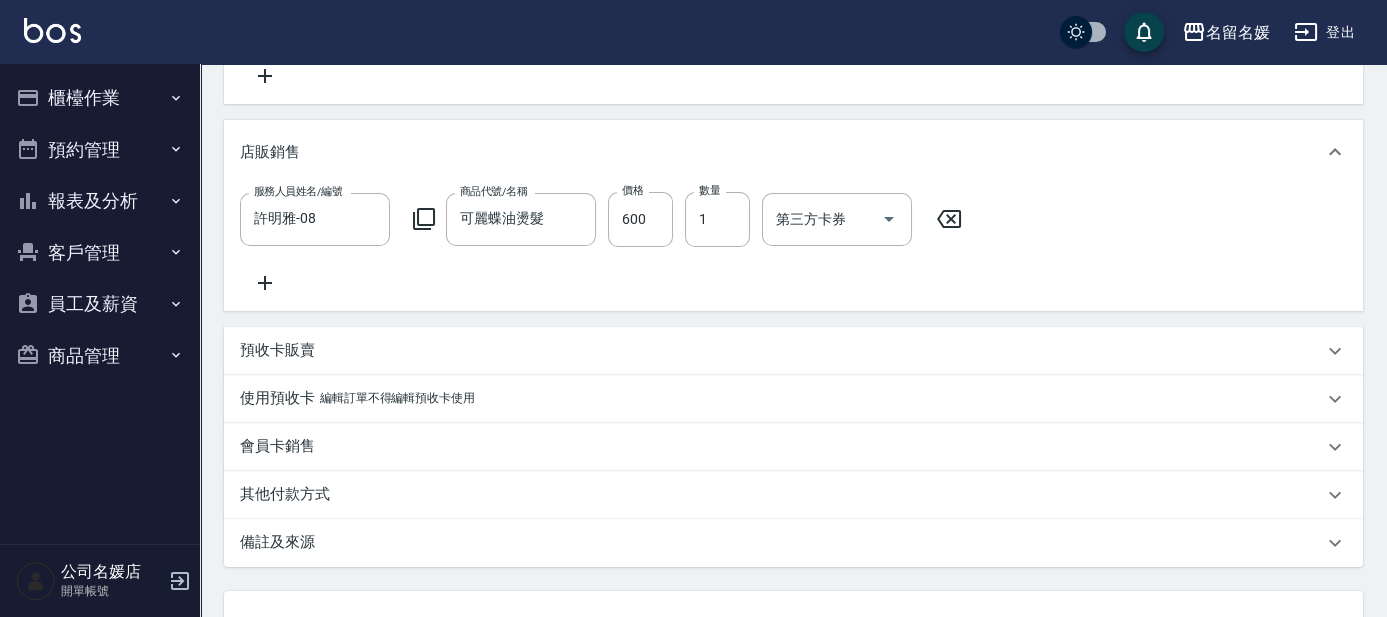 click on "預收卡販賣" at bounding box center (277, 350) 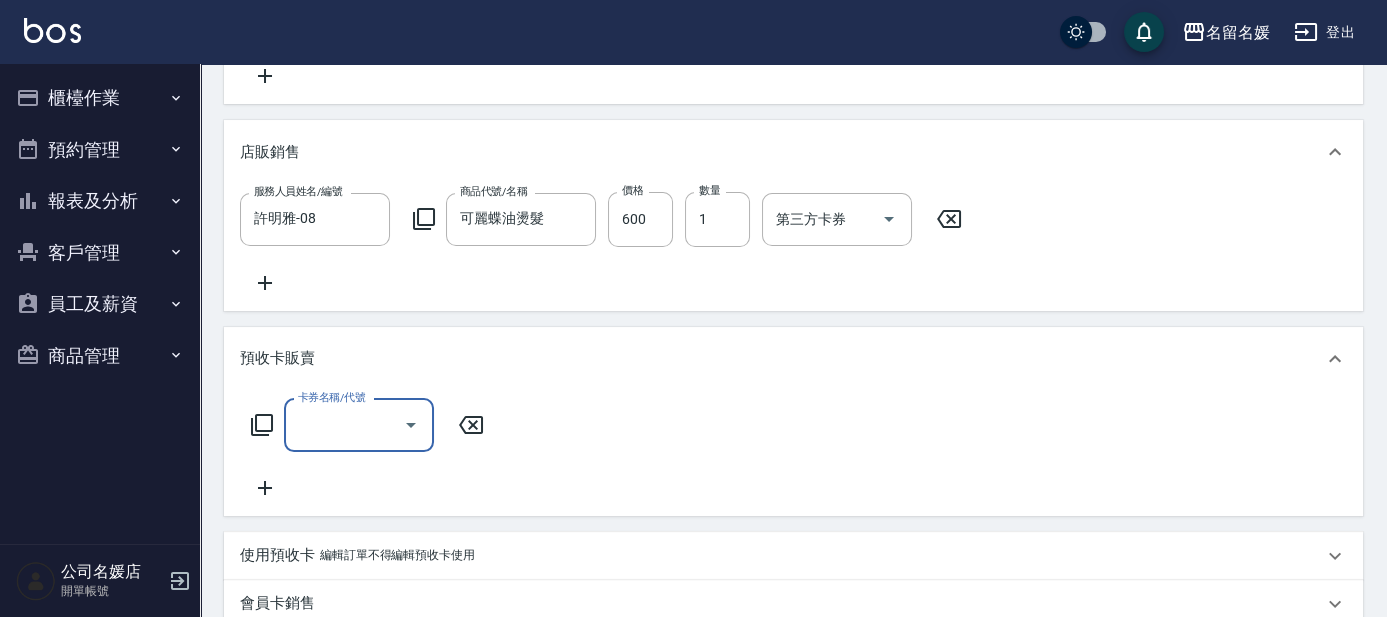 scroll, scrollTop: 0, scrollLeft: 0, axis: both 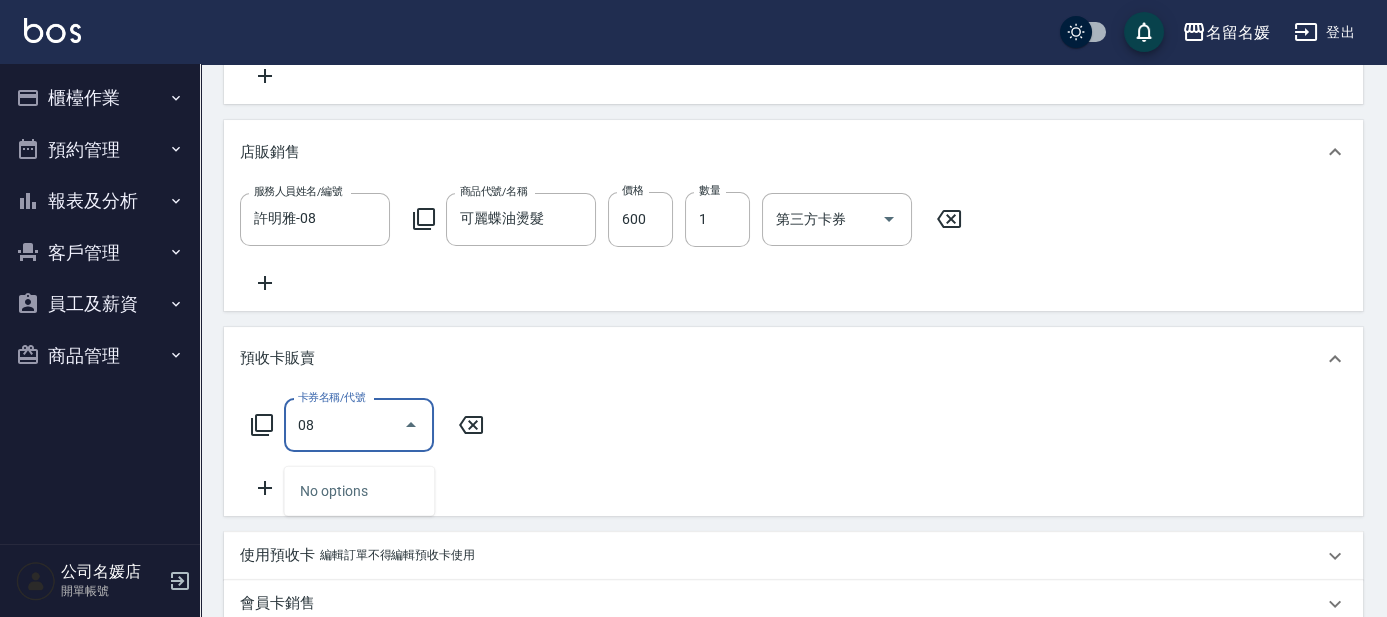 type on "0" 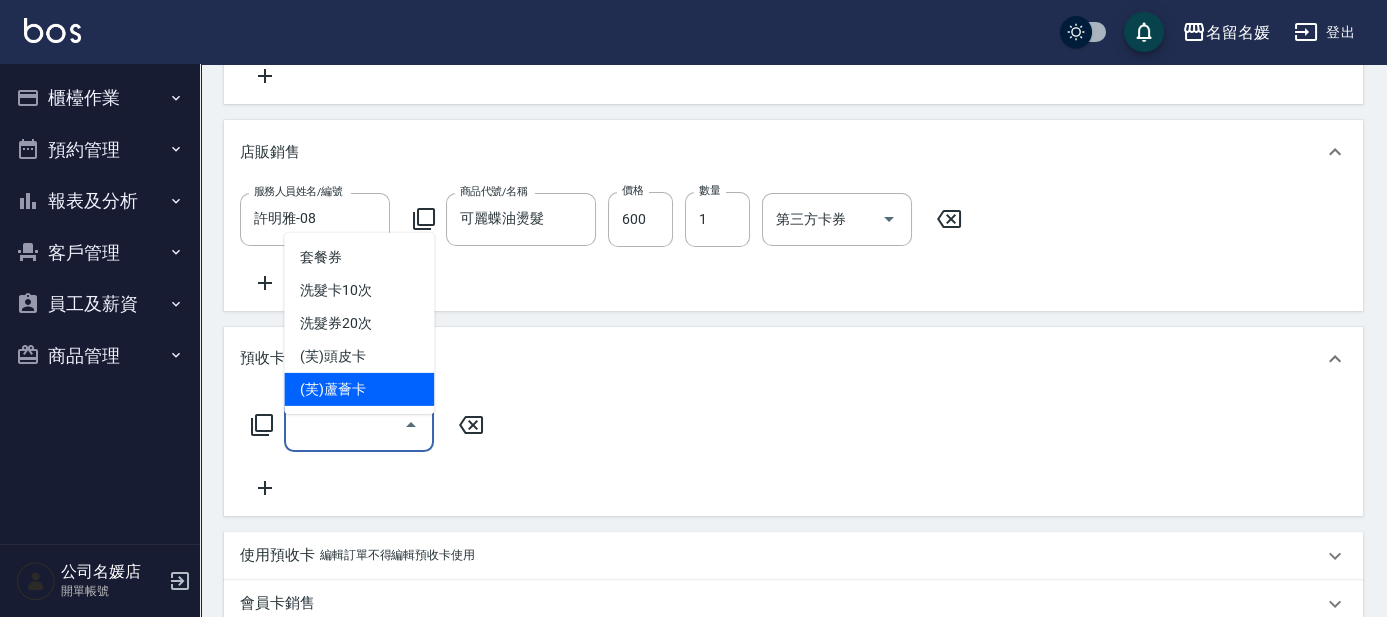 click 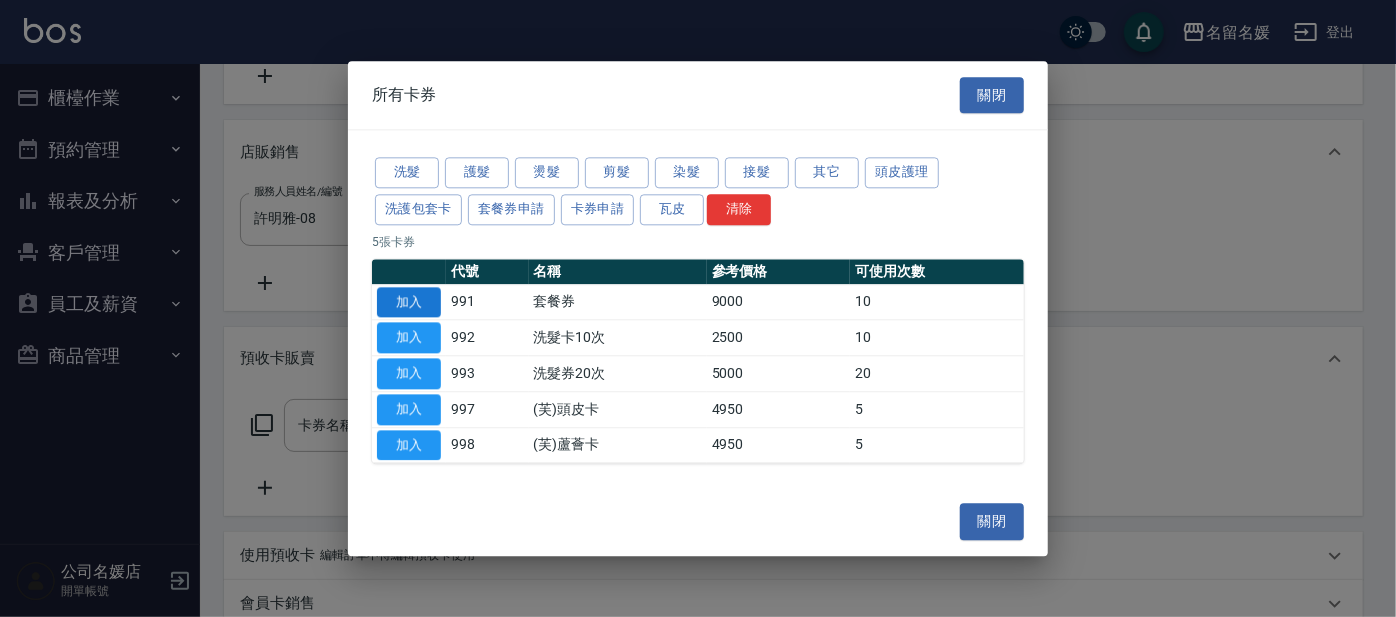 click on "加入" at bounding box center [409, 302] 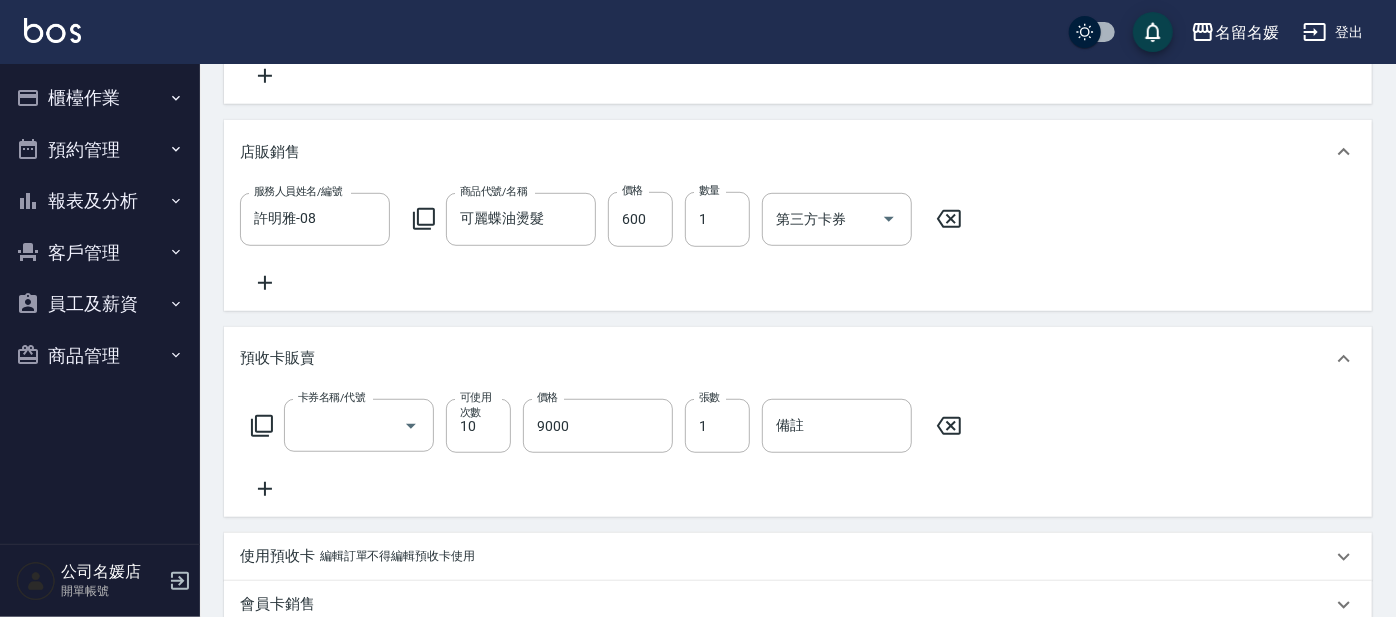 type on "套餐券(991)" 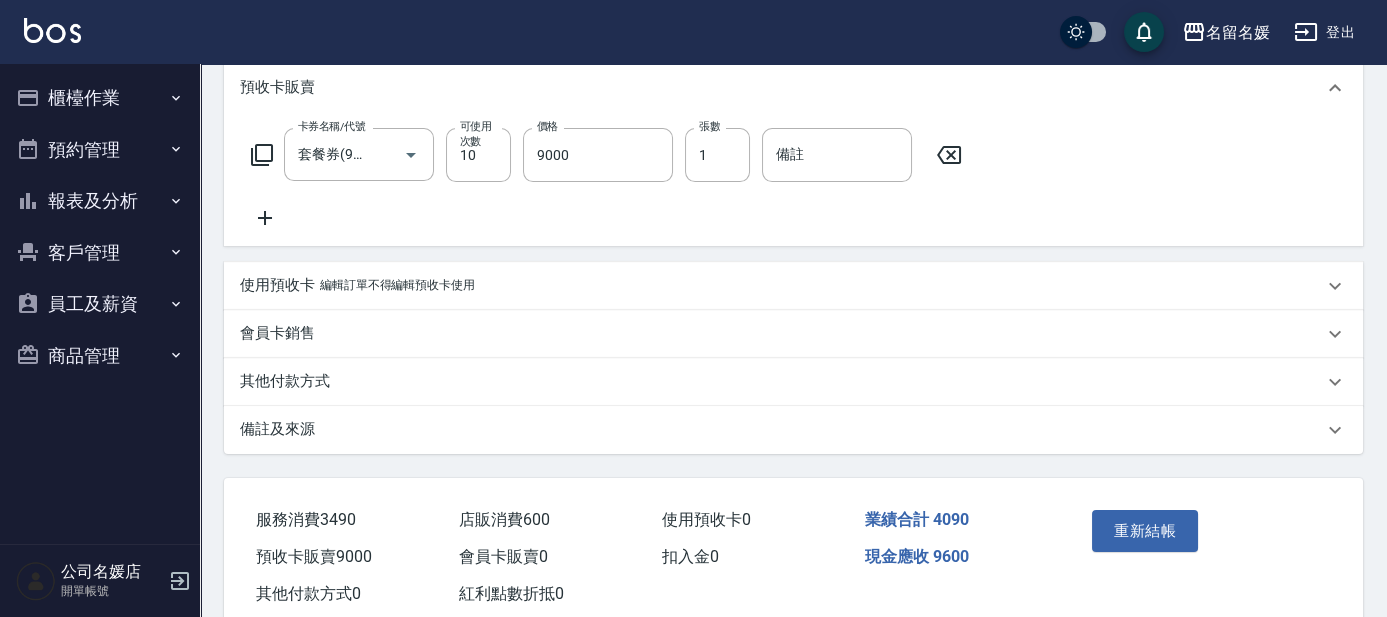scroll, scrollTop: 882, scrollLeft: 0, axis: vertical 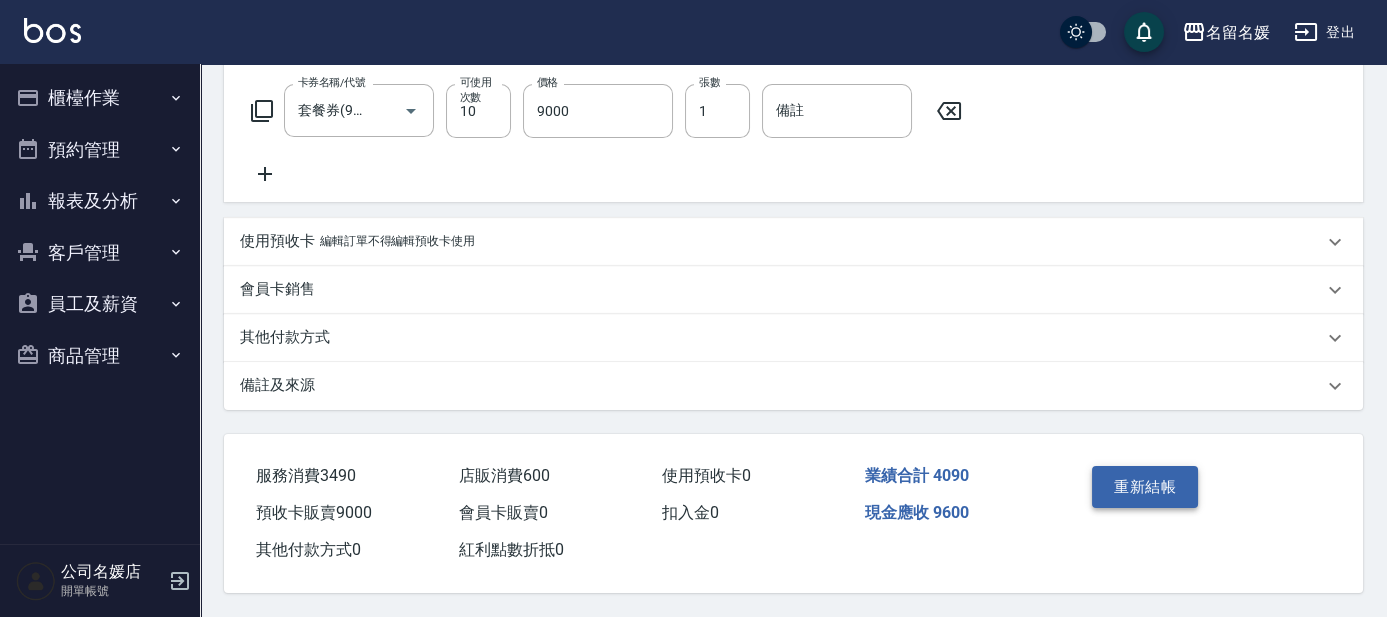 click on "重新結帳" at bounding box center [1145, 487] 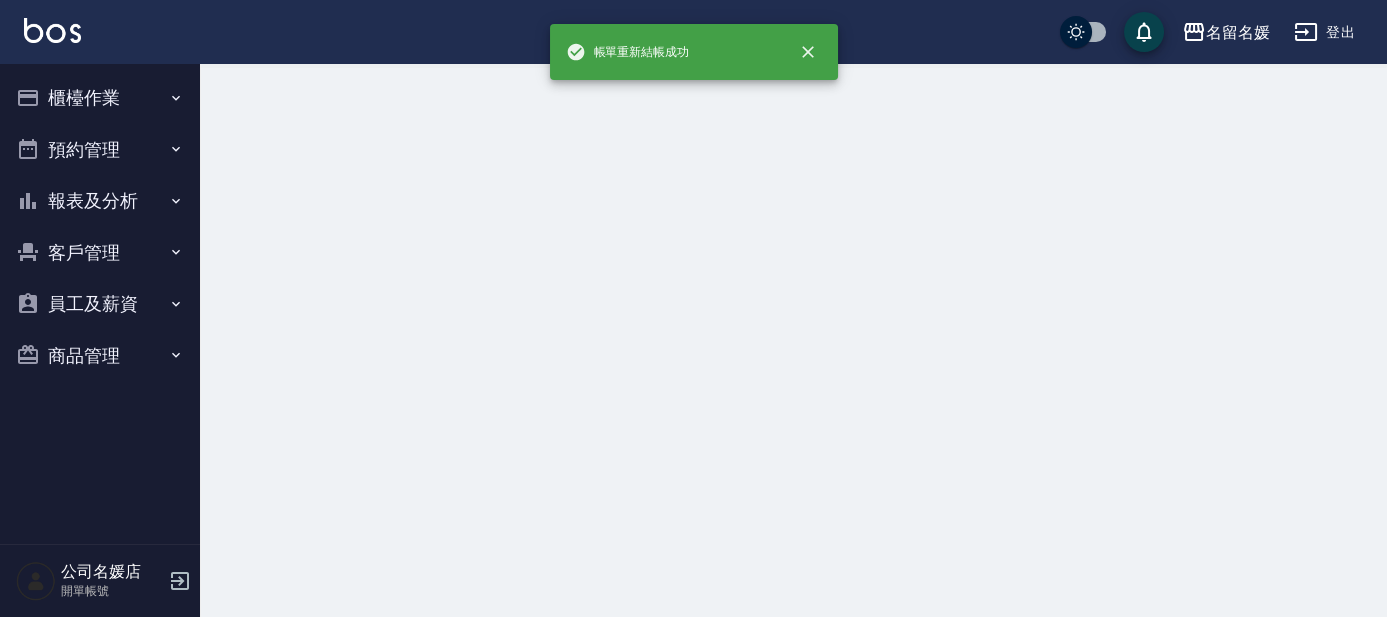 scroll, scrollTop: 0, scrollLeft: 0, axis: both 